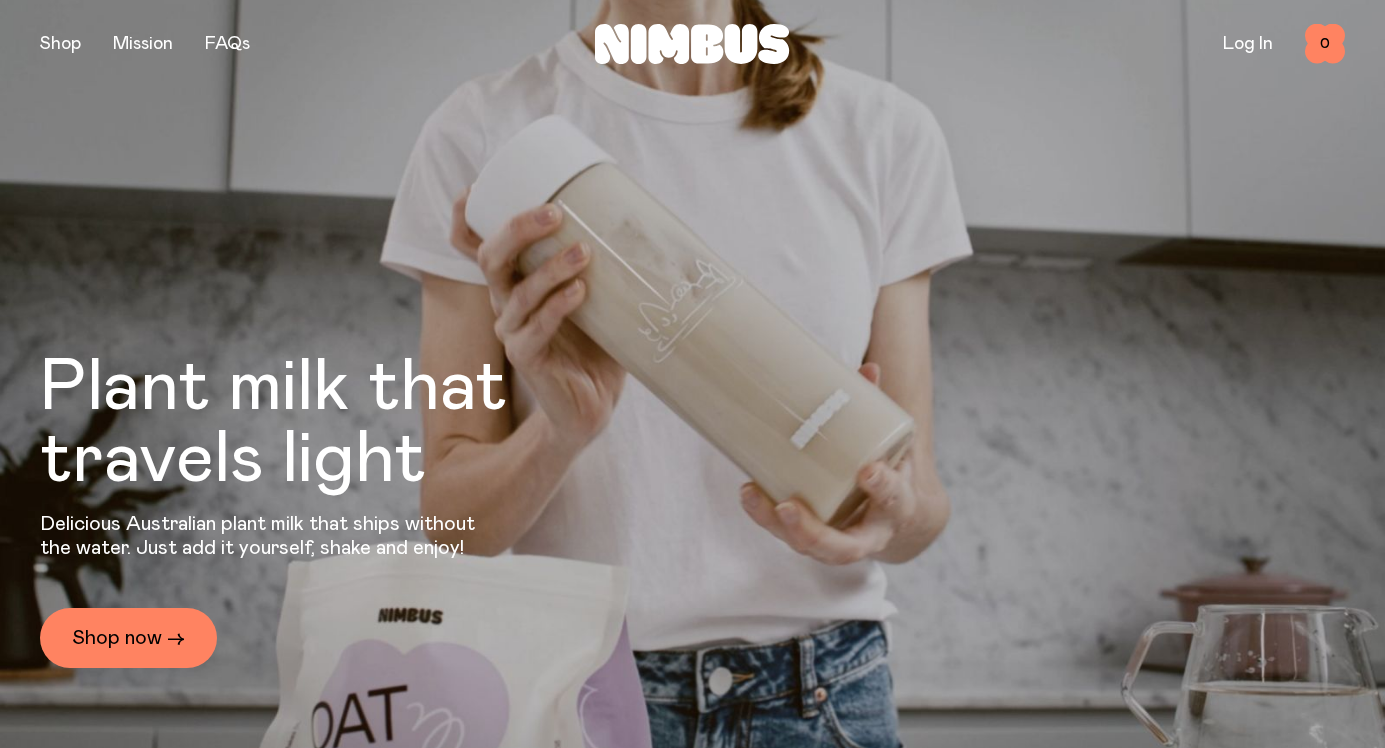 scroll, scrollTop: 0, scrollLeft: 0, axis: both 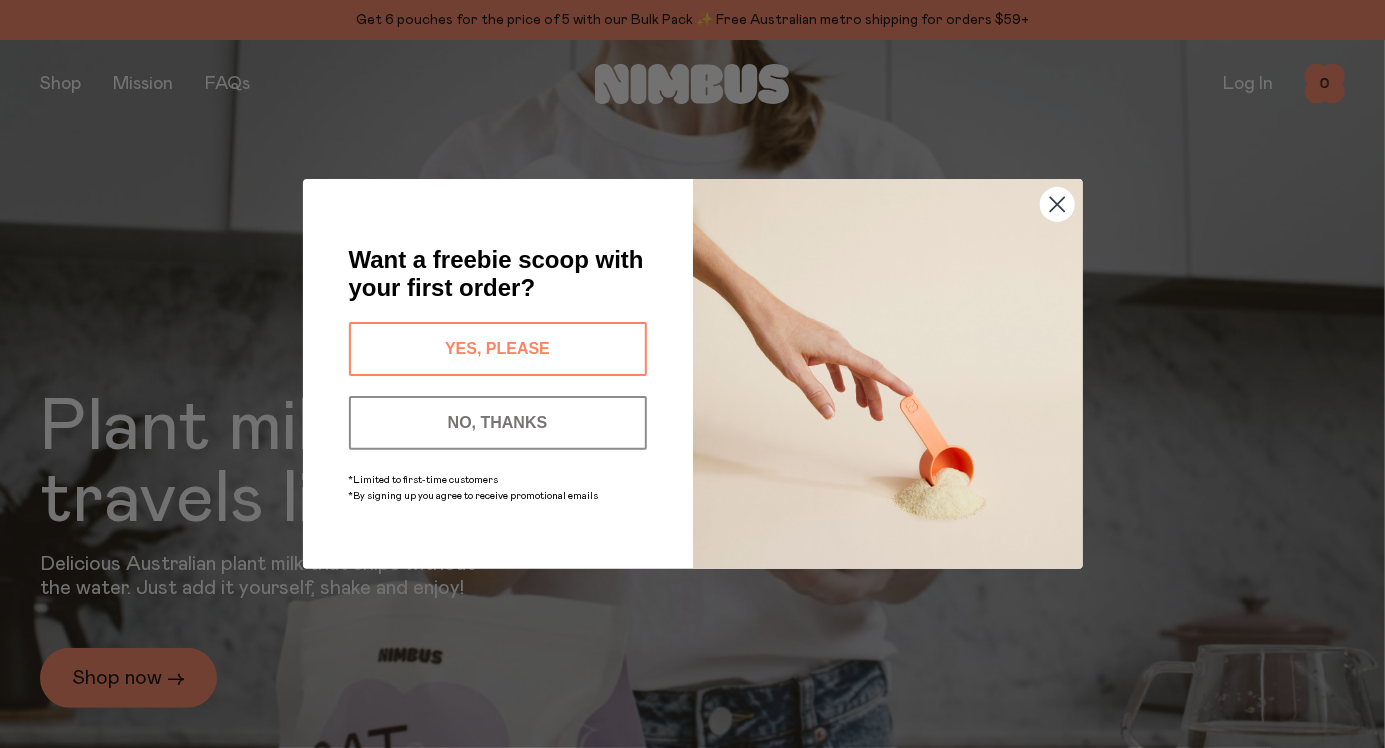 click on "YES, PLEASE" at bounding box center (498, 349) 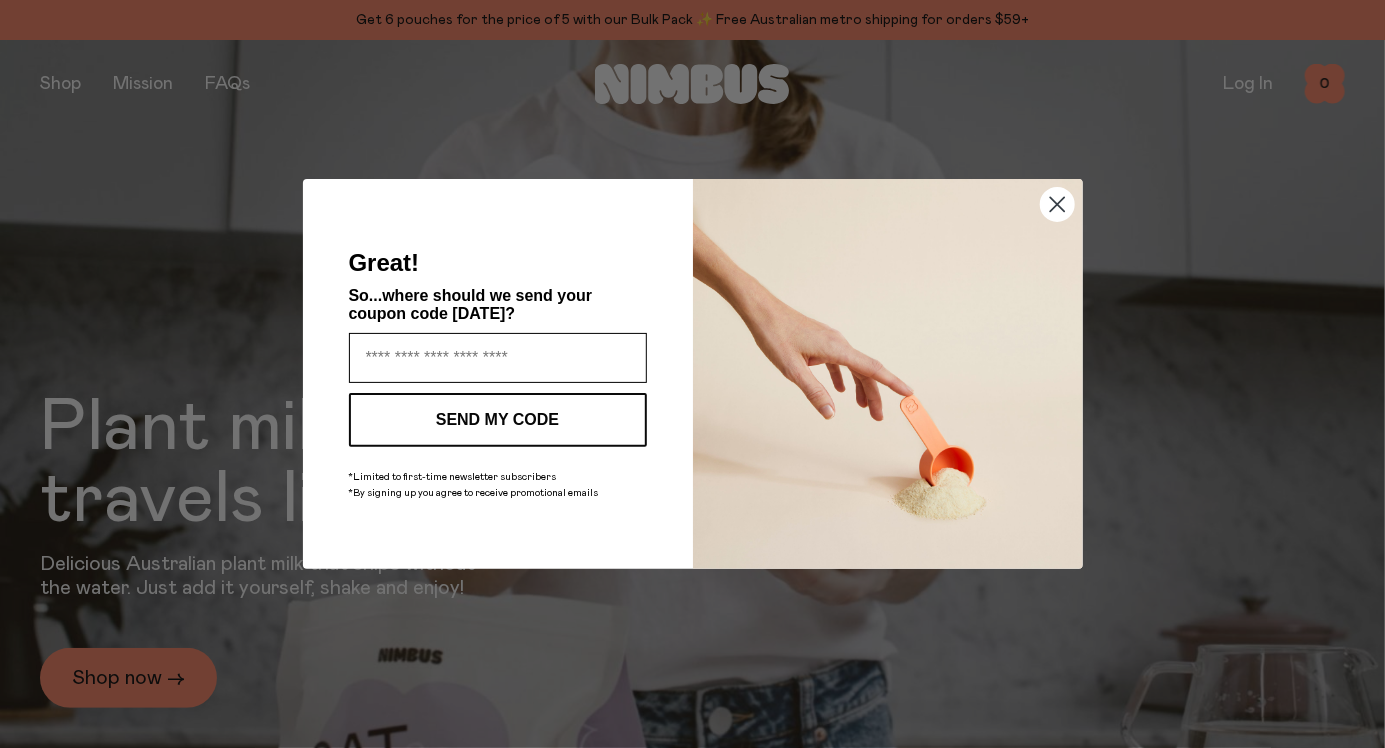 click at bounding box center [498, 358] 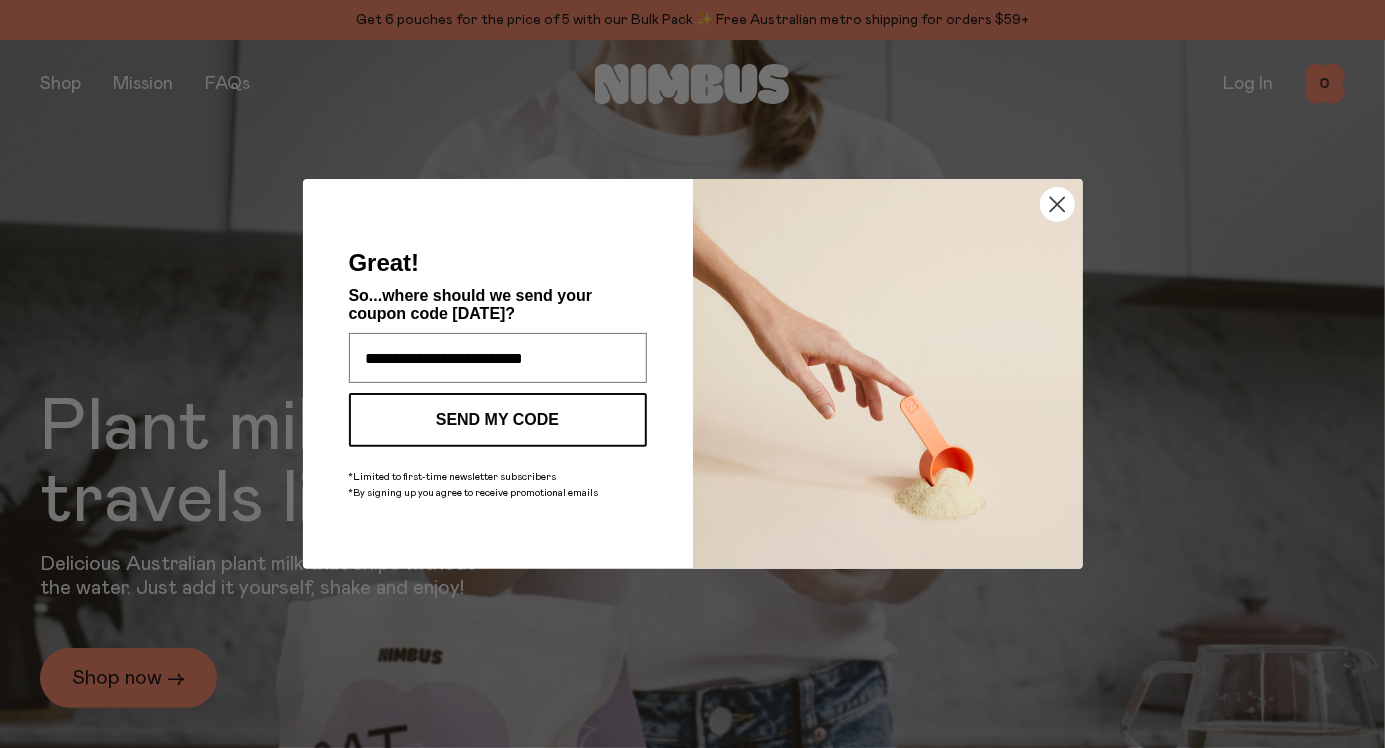 click on "SEND MY CODE" at bounding box center [498, 420] 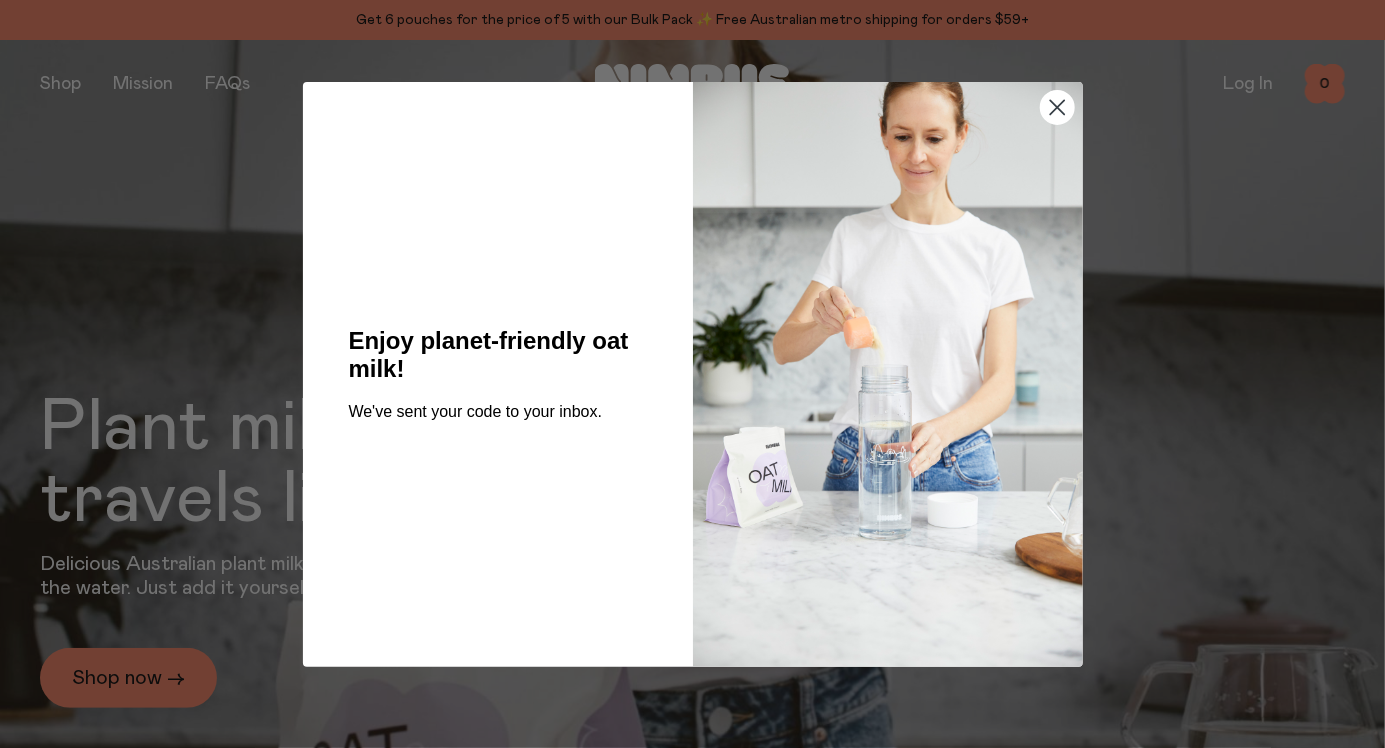 click 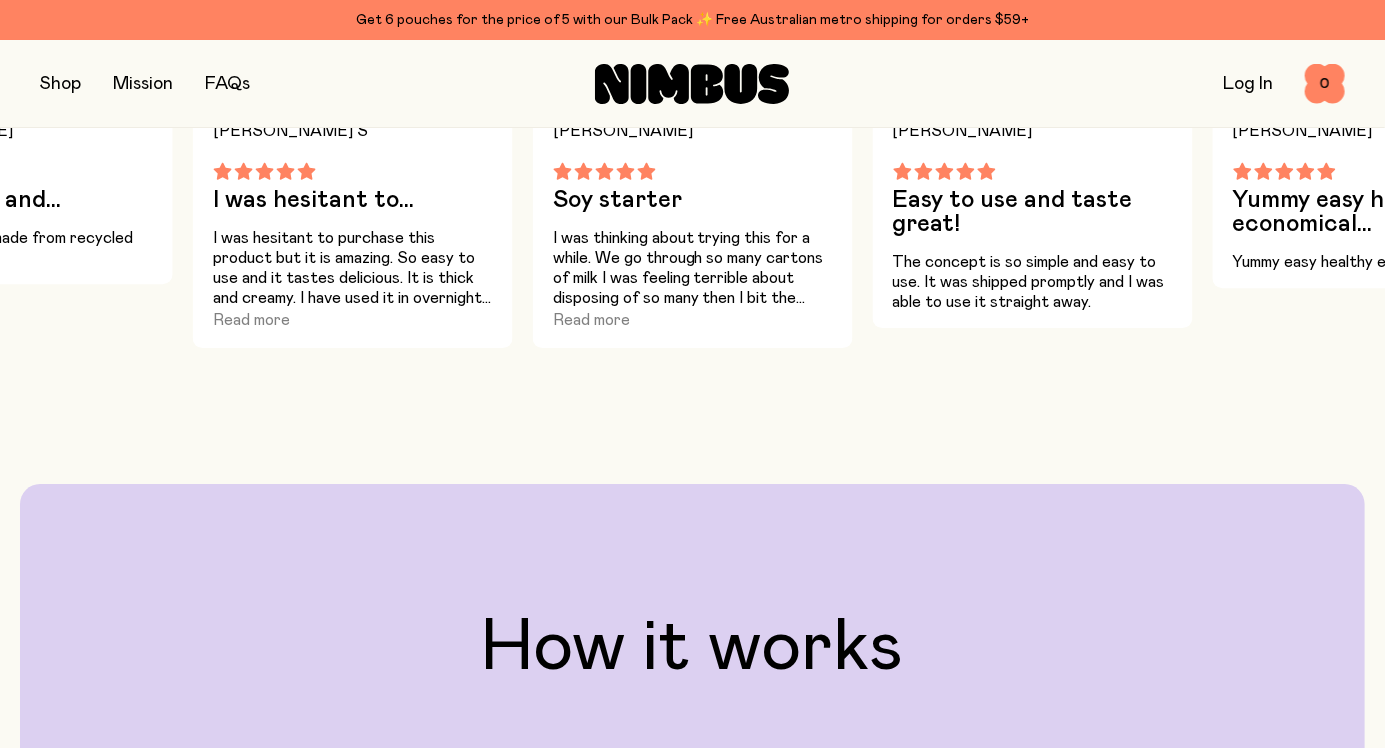scroll, scrollTop: 2642, scrollLeft: 0, axis: vertical 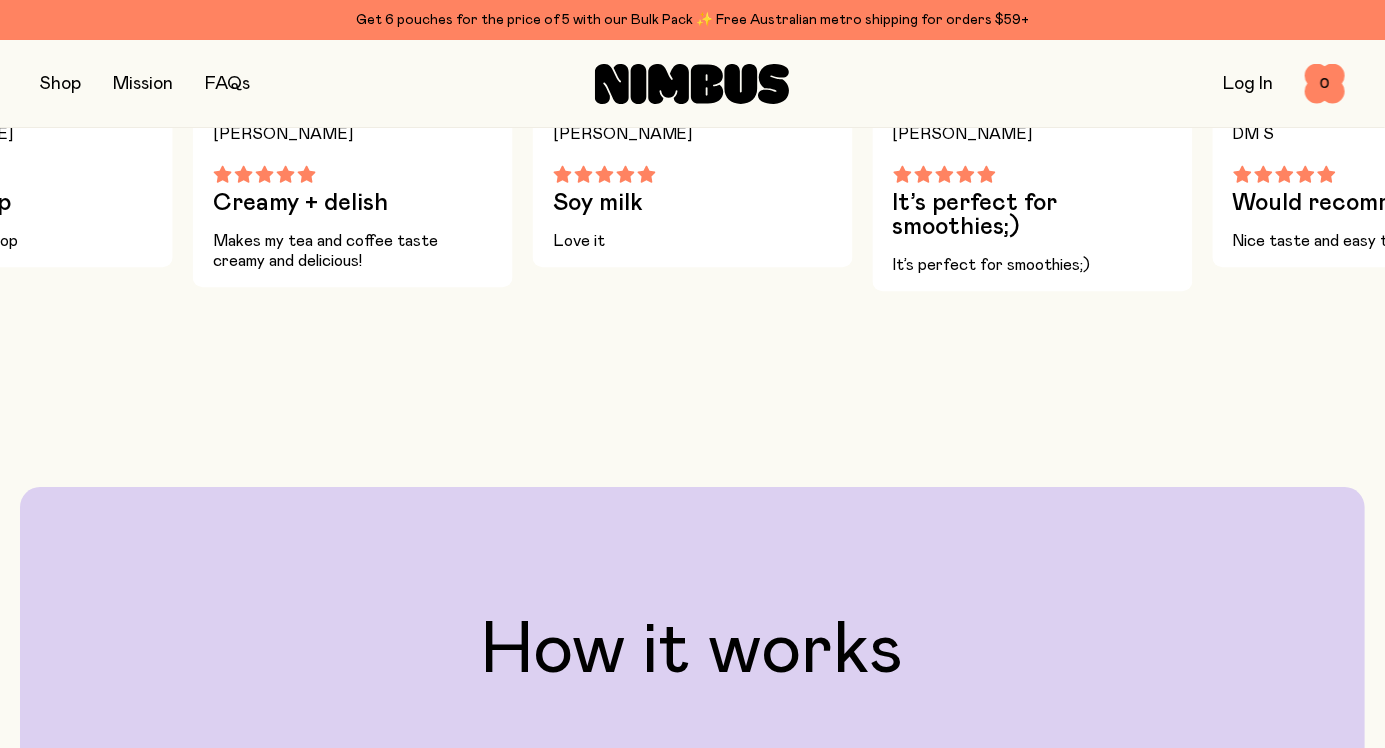 click on "Peter W Creamy + delish Makes my tea and coffee taste creamy and delicious!" at bounding box center [353, 239] 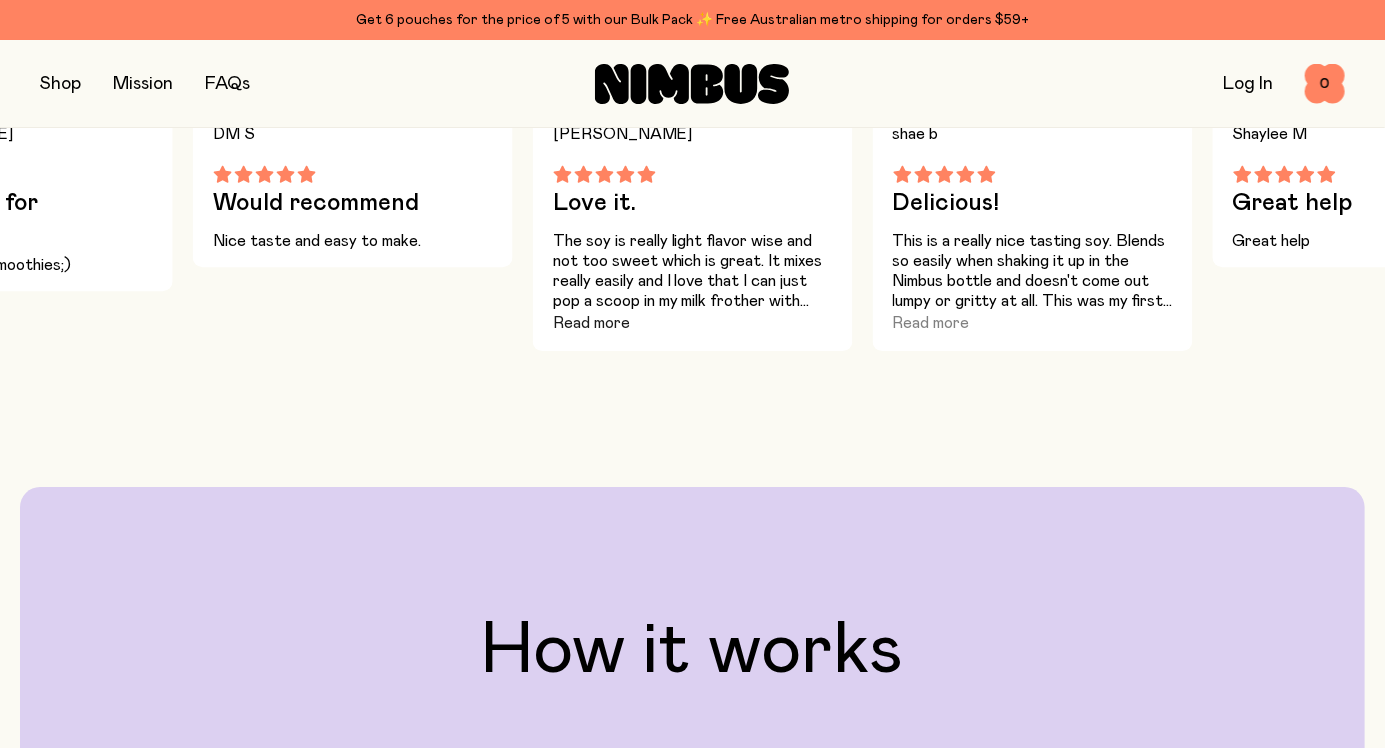 click on "Read more" at bounding box center [591, 323] 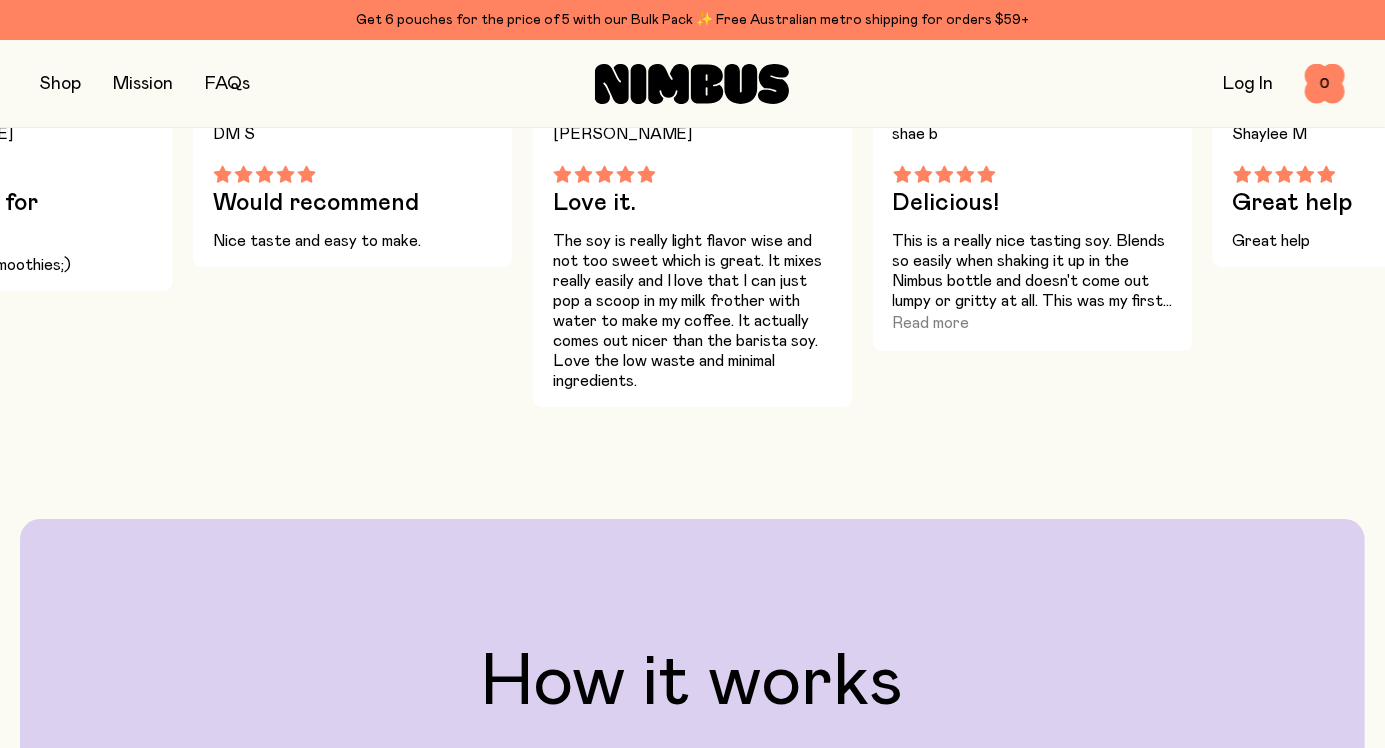 click on "DM S Would recommend Nice taste and easy to make." at bounding box center [353, 255] 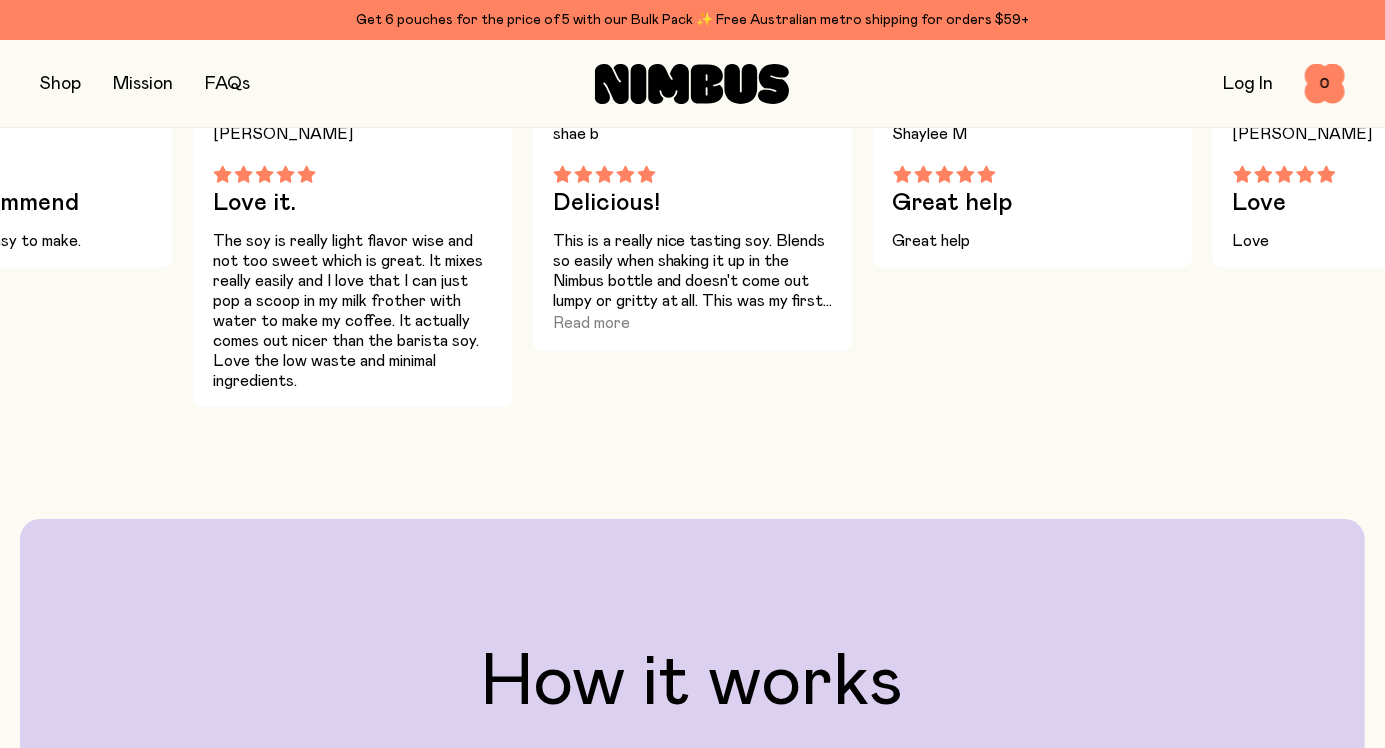 click on "Our planet-friendly plant milk has been reimagined from the soil up and crafted to ship without the water – meaning less weight, less packaging, and less emissions. Our mission → 100% nutrition Delicious taste Less Waste 100% nutrition Delicious taste Less Waste 100% nutrition Delicious taste Less Waste 100% nutrition Delicious taste Less Waste 100% nutrition Delicious taste Less Waste 100% nutrition Delicious taste Less Waste 100% nutrition Delicious taste Less Waste 100% nutrition Delicious taste Less Waste 100% nutrition Delicious taste Less Waste 100% nutrition Delicious taste Less Waste Meet our milks Oat Milk From  $22.90  • Makes 5L Oat Barista $23.90  • Makes 5L Soy Milk From  $22.90  • Makes 5L Mini Pouches From  $15.90  • Makes 3L Maria P Soy starter  Read more  Maria P Easy to use and taste great! The concept is so simple and easy to use. It was shipped promptly and I was able to use it straight away. Natasha C Yummy easy healthy economical... Yummy easy healthy economical Joanna S" at bounding box center [692, 372] 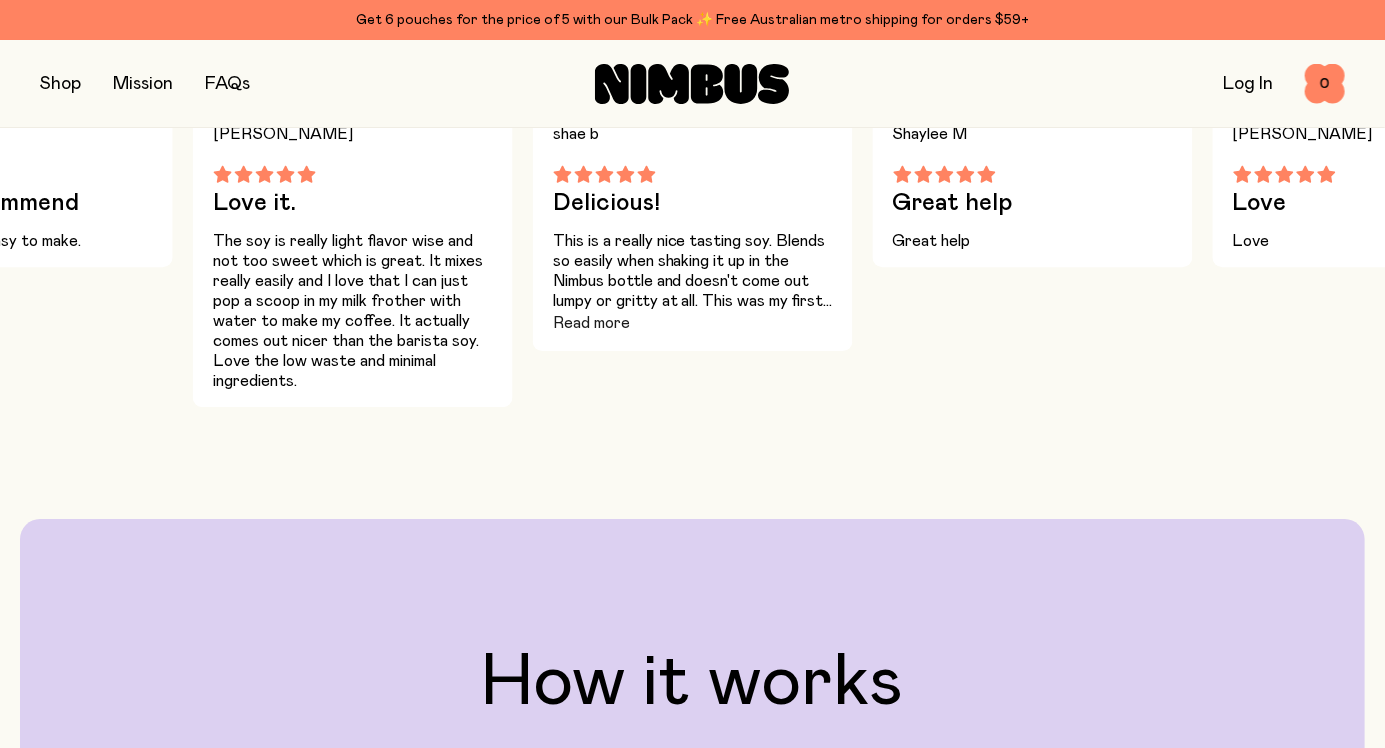 click on "Read more" at bounding box center [591, 323] 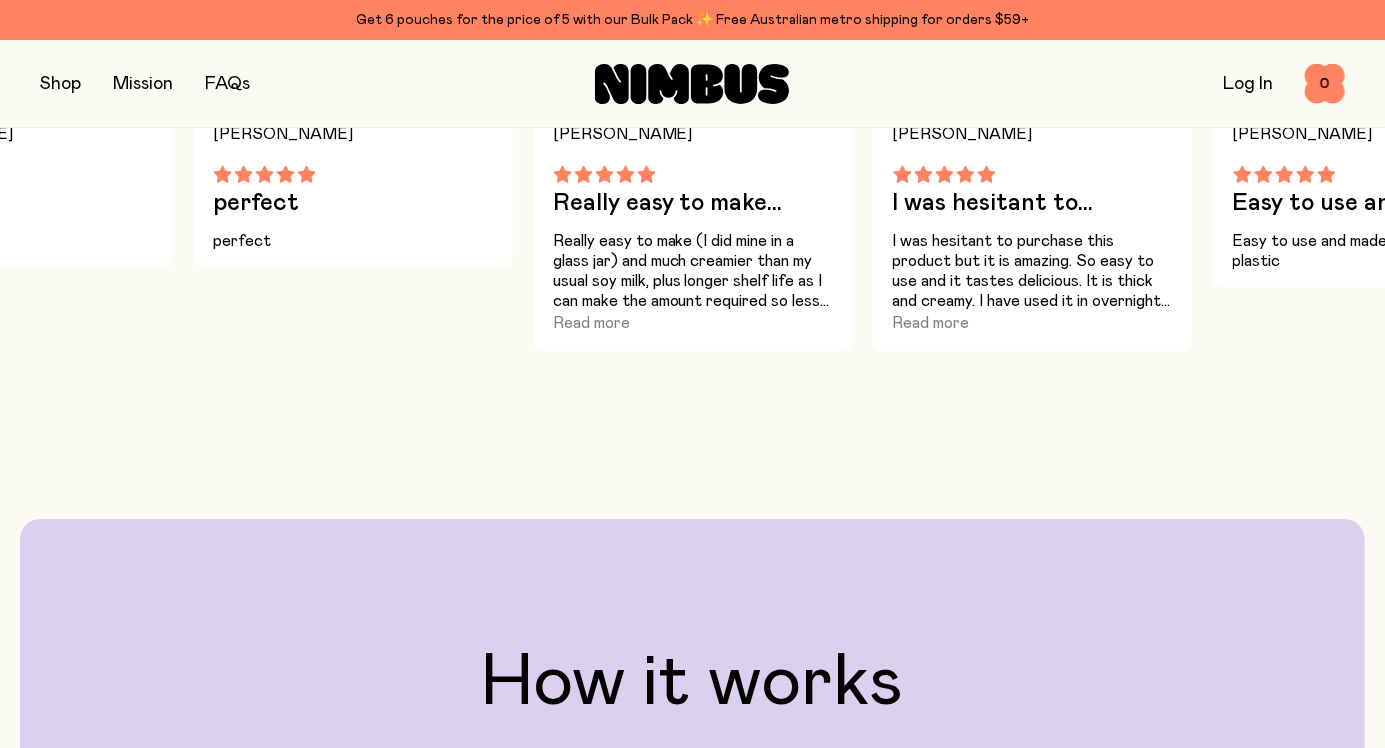 click on "Our planet-friendly plant milk has been reimagined from the soil up and crafted to ship without the water – meaning less weight, less packaging, and less emissions. Our mission → 100% nutrition Delicious taste Less Waste 100% nutrition Delicious taste Less Waste 100% nutrition Delicious taste Less Waste 100% nutrition Delicious taste Less Waste 100% nutrition Delicious taste Less Waste 100% nutrition Delicious taste Less Waste 100% nutrition Delicious taste Less Waste 100% nutrition Delicious taste Less Waste 100% nutrition Delicious taste Less Waste 100% nutrition Delicious taste Less Waste Meet our milks Oat Milk From  $22.90  • Makes 5L Oat Barista $23.90  • Makes 5L Soy Milk From  $22.90  • Makes 5L Mini Pouches From  $15.90  • Makes 3L Maria P Soy starter  Read more  Maria P Easy to use and taste great! The concept is so simple and easy to use. It was shipped promptly and I was able to use it straight away. Natasha C Yummy easy healthy economical... Yummy easy healthy economical Joanna S" at bounding box center (692, 372) 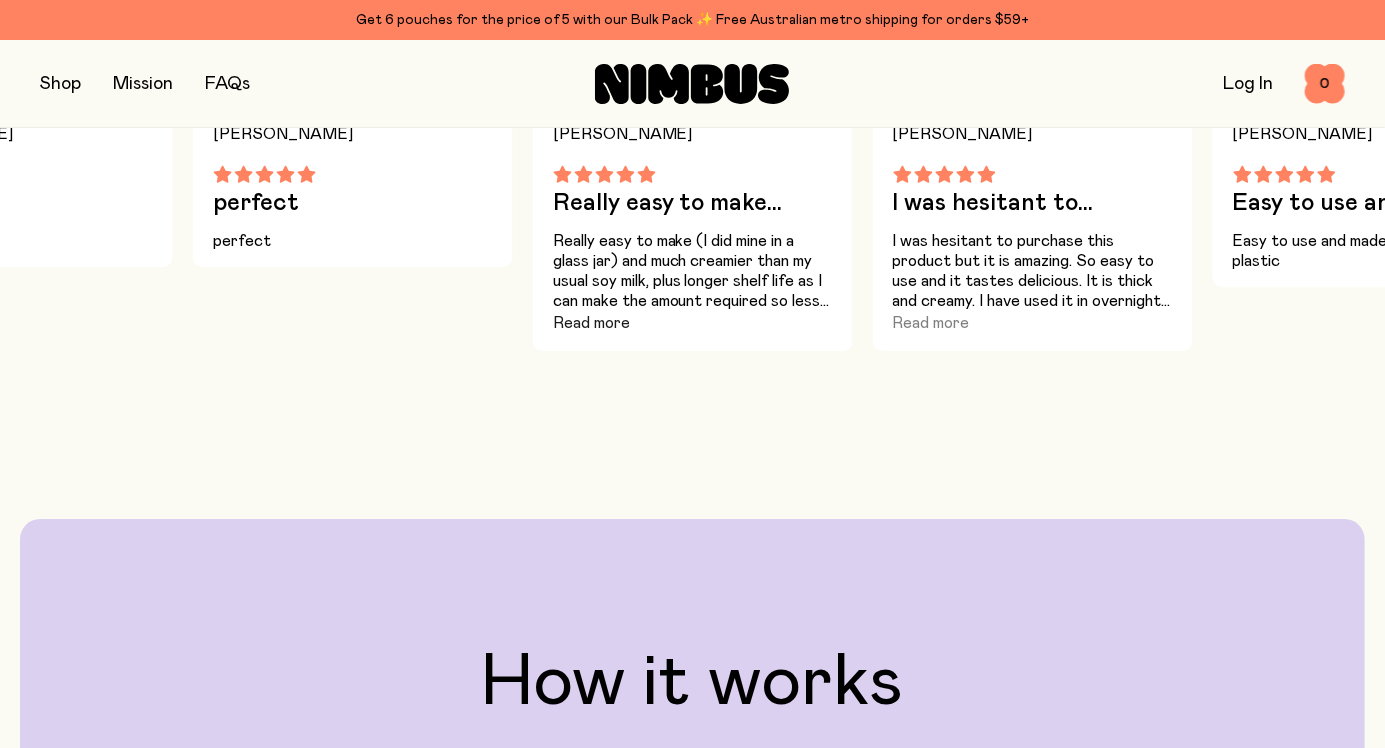 click on "Read more" at bounding box center [591, 323] 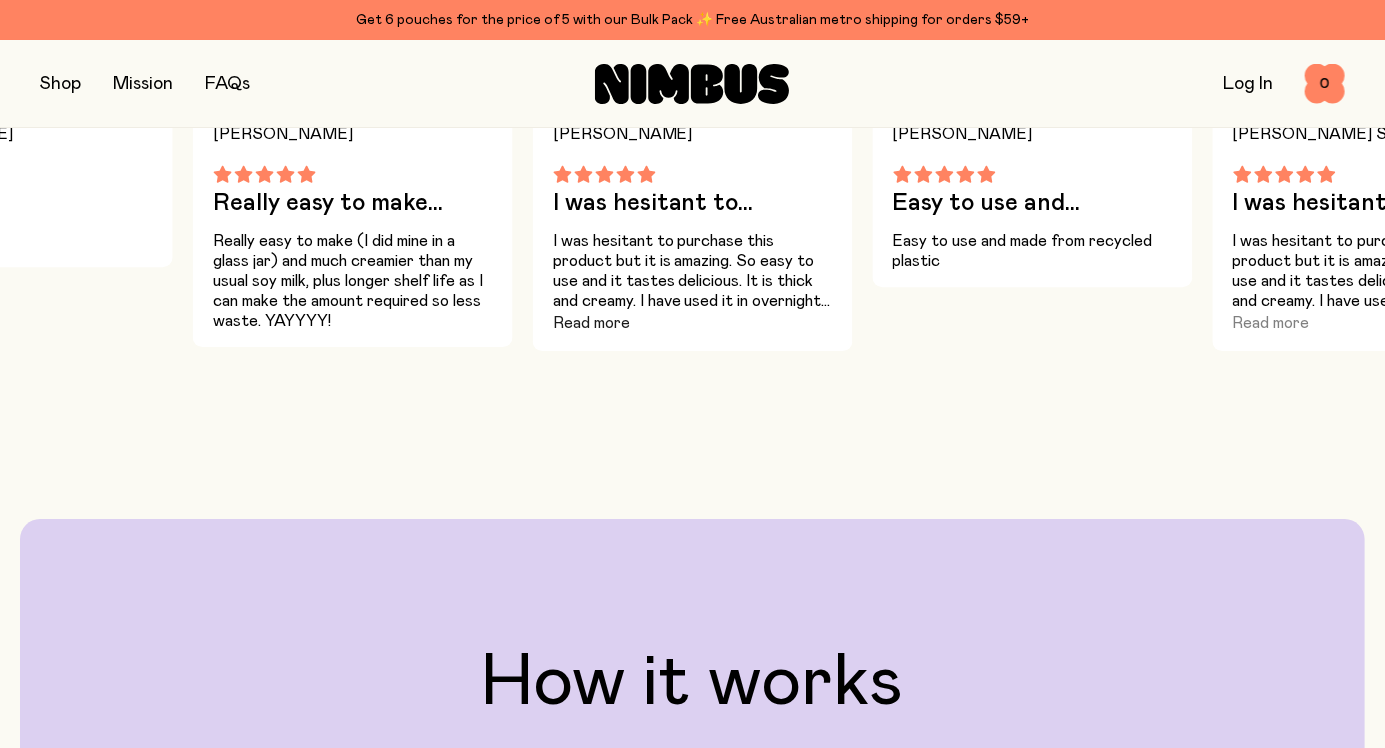 click on "Read more" at bounding box center (591, 323) 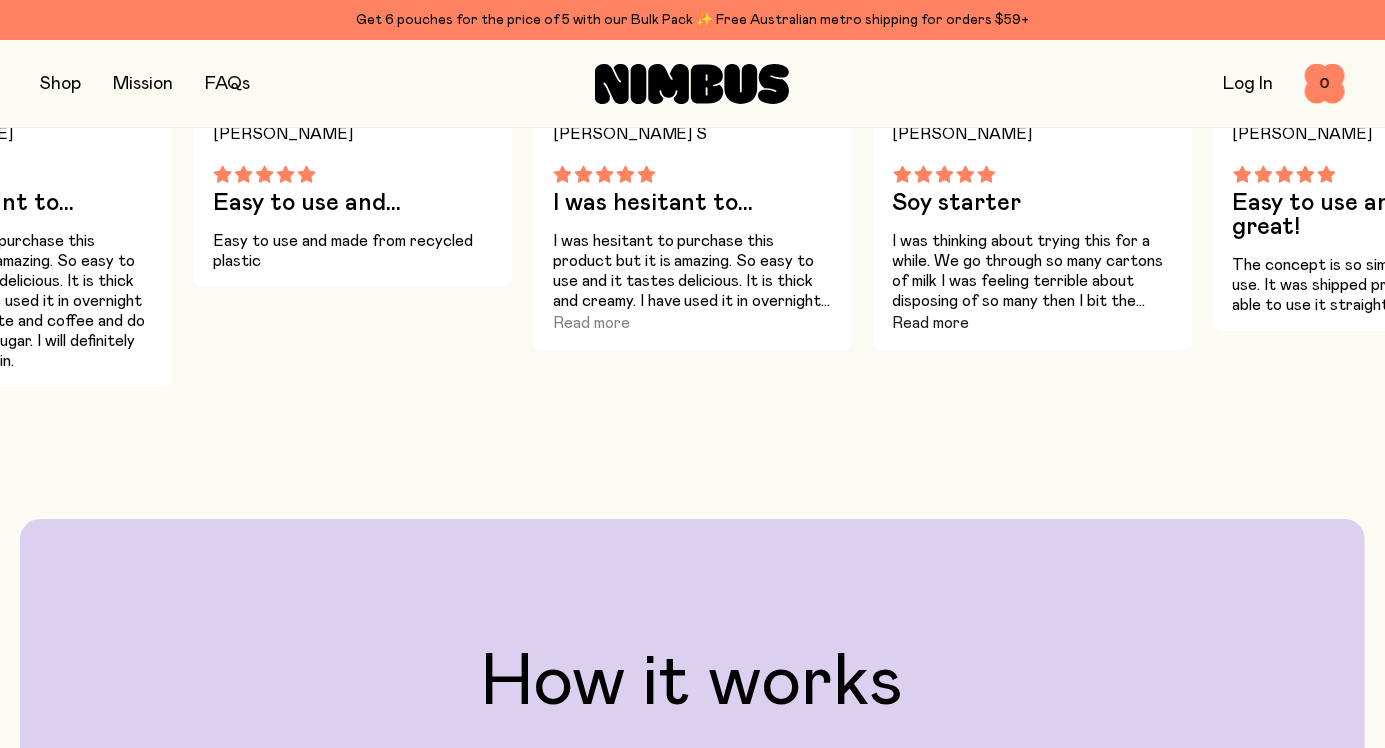 click on "Read more" at bounding box center [931, 323] 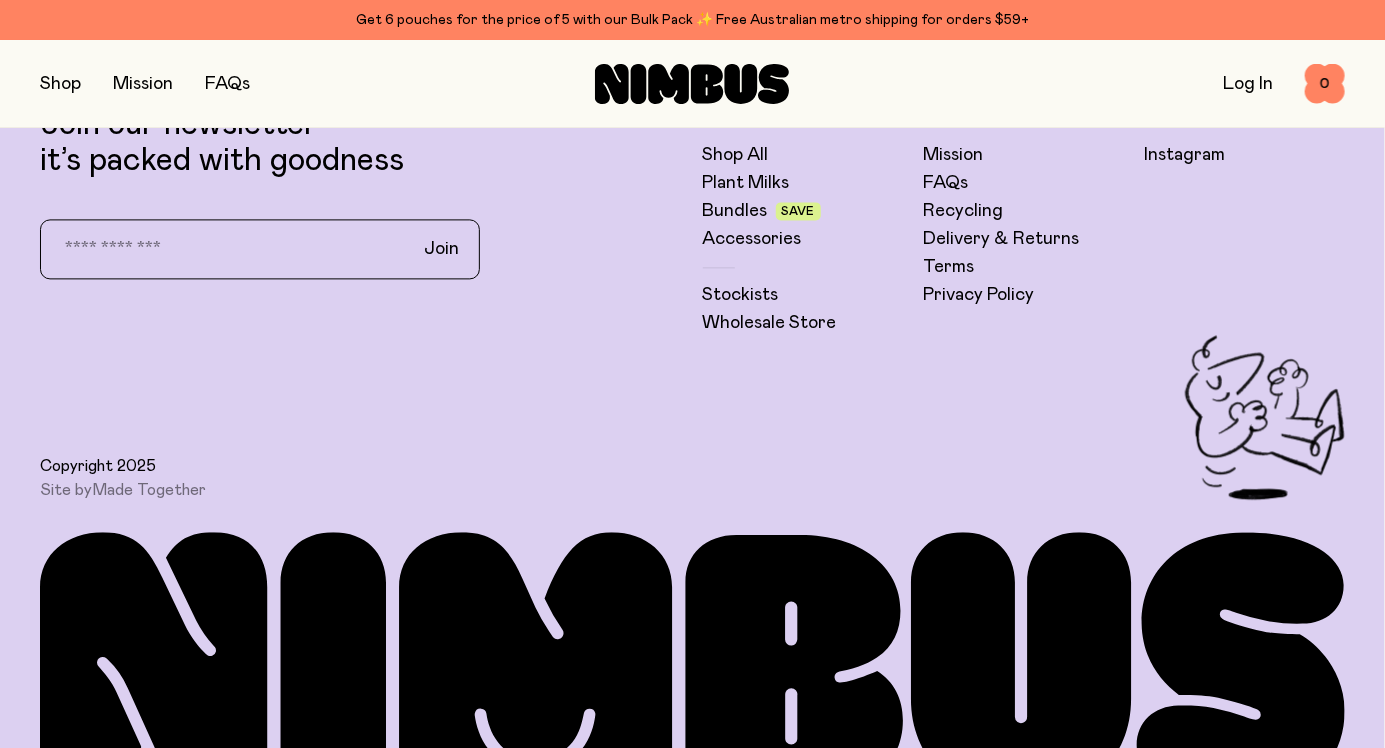 scroll, scrollTop: 5190, scrollLeft: 0, axis: vertical 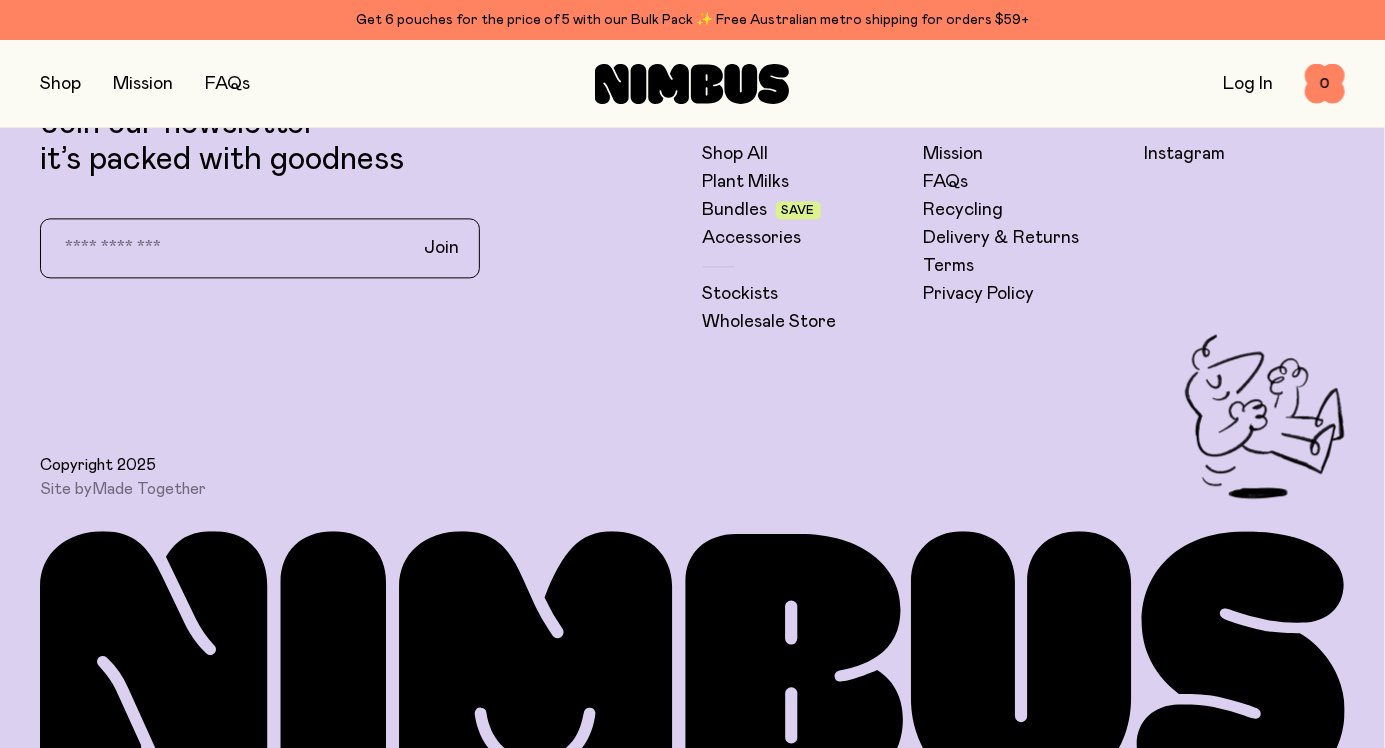 click on "Join our newsletter – it’s packed with goodness  Join" at bounding box center [361, 220] 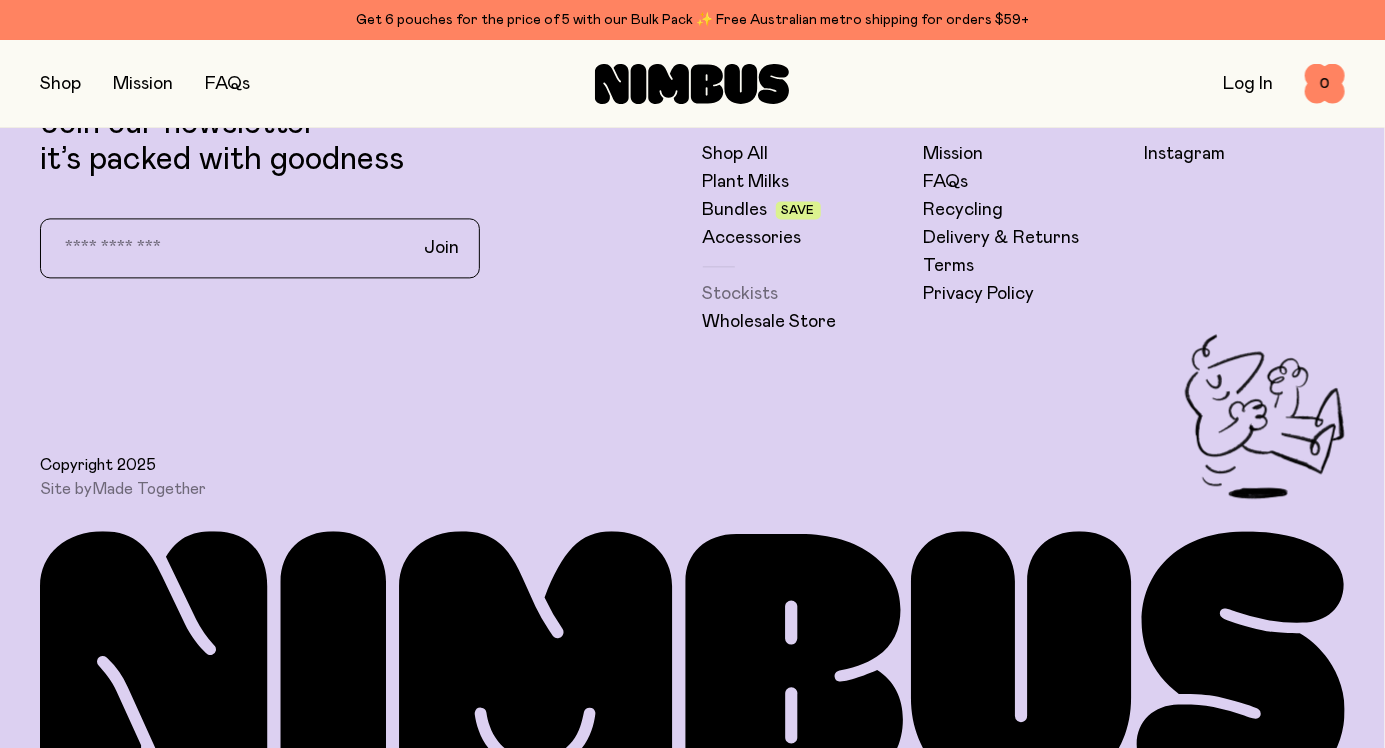 click on "Stockists" at bounding box center (741, 294) 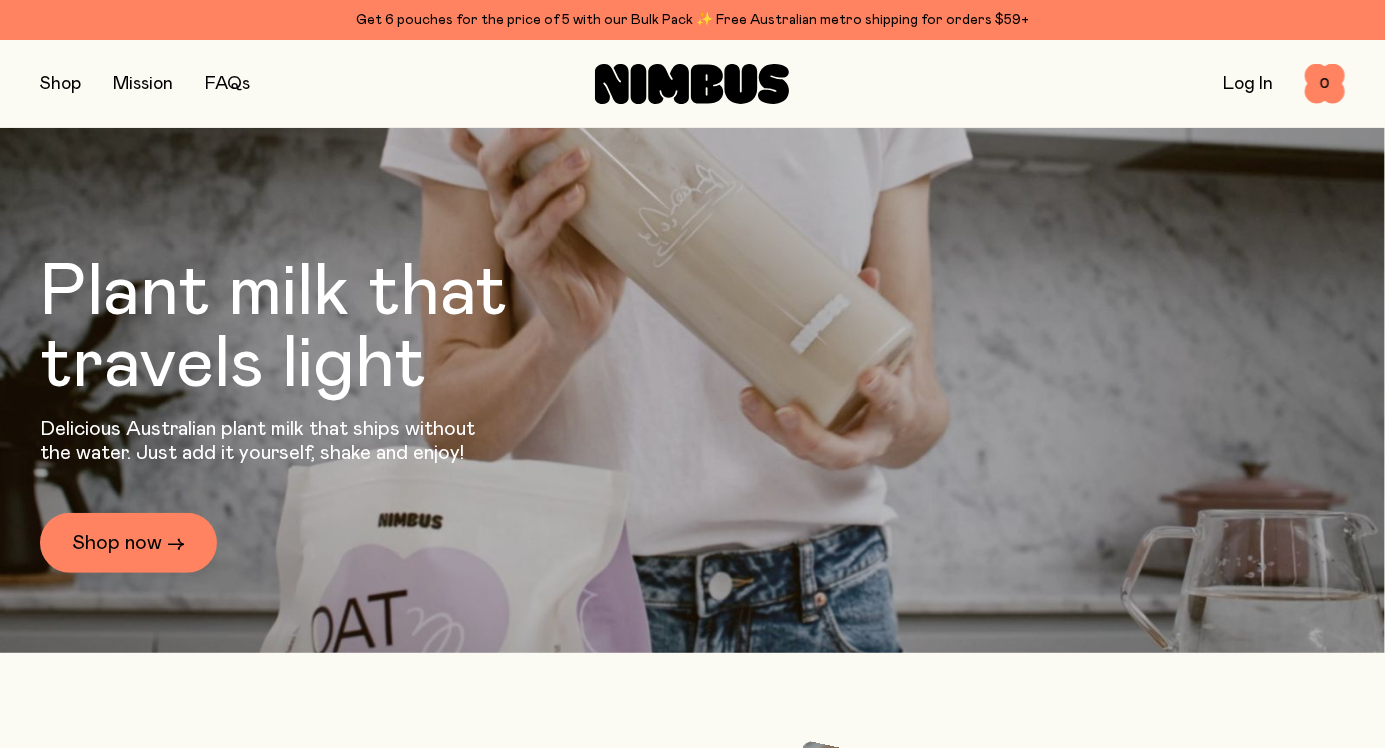 scroll, scrollTop: 0, scrollLeft: 0, axis: both 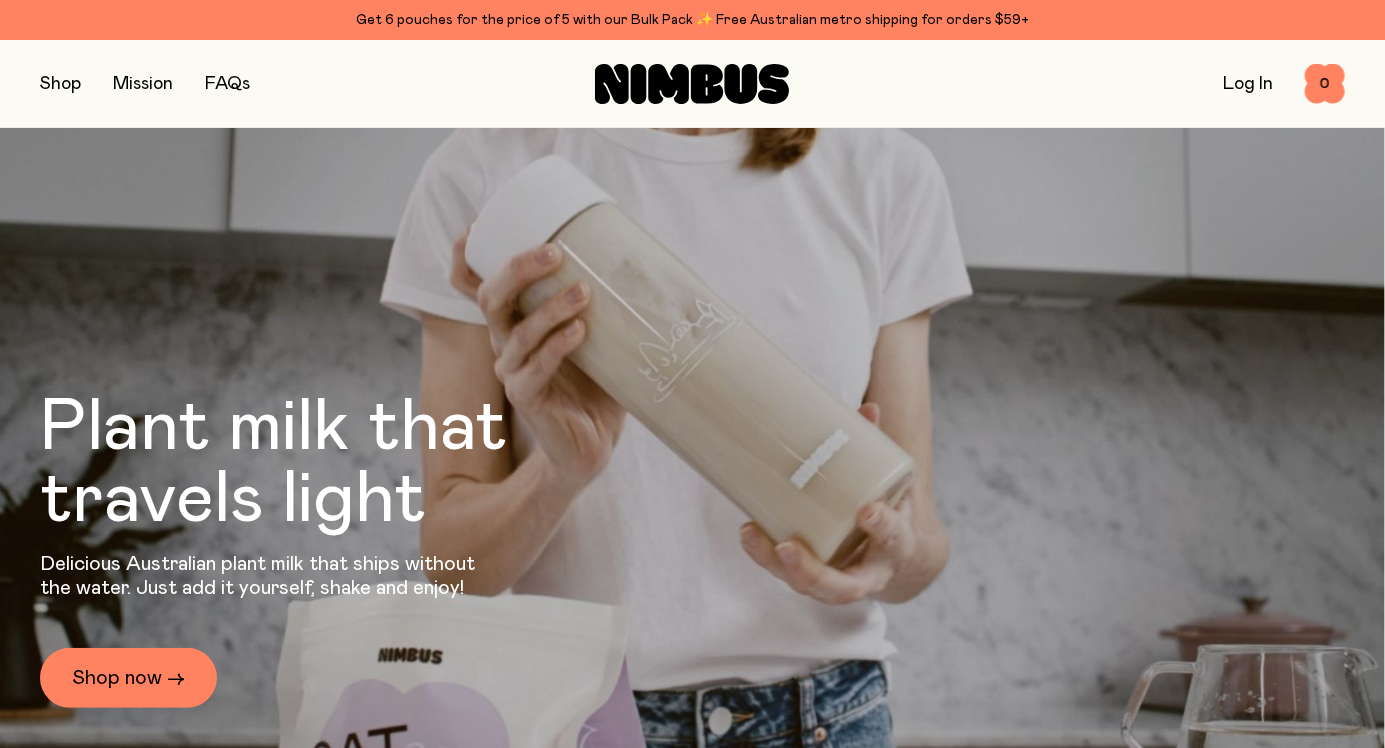 click on "FAQs" at bounding box center [227, 84] 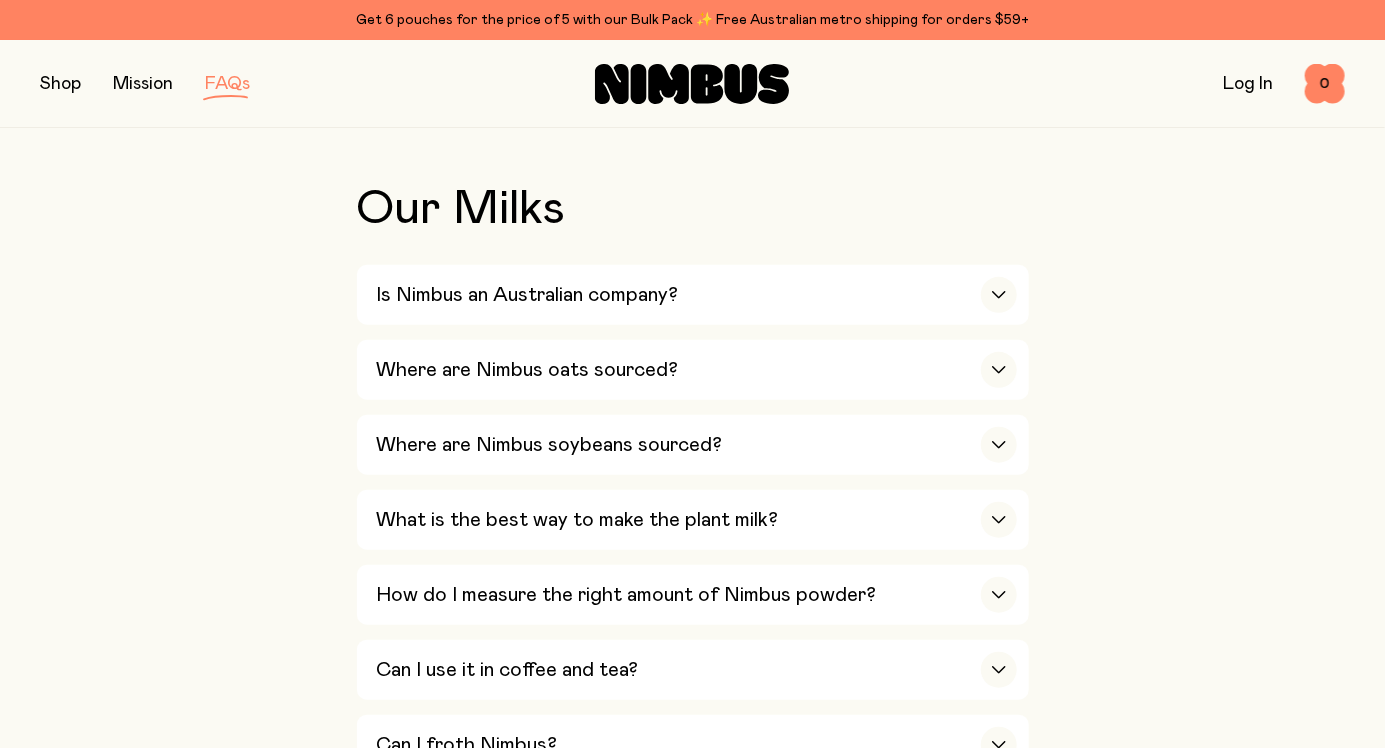 scroll, scrollTop: 414, scrollLeft: 0, axis: vertical 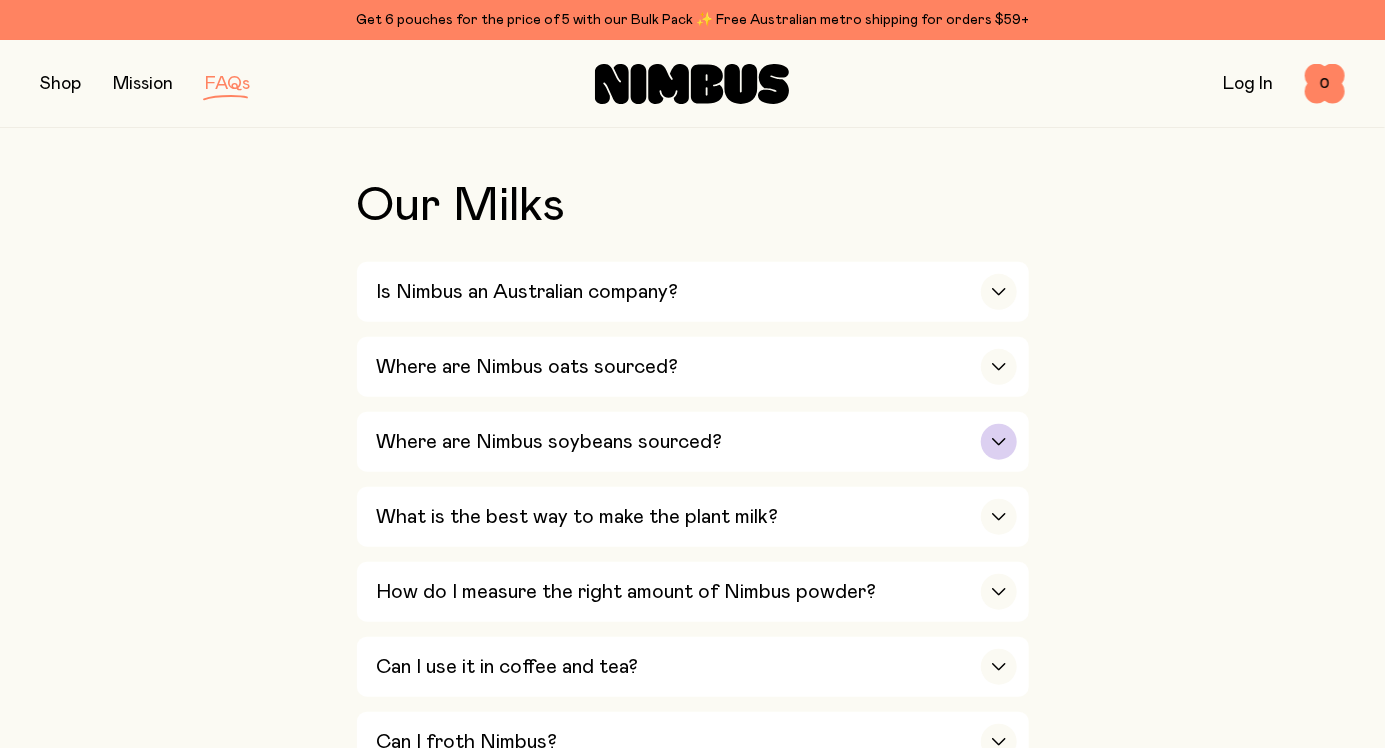 click at bounding box center [999, 442] 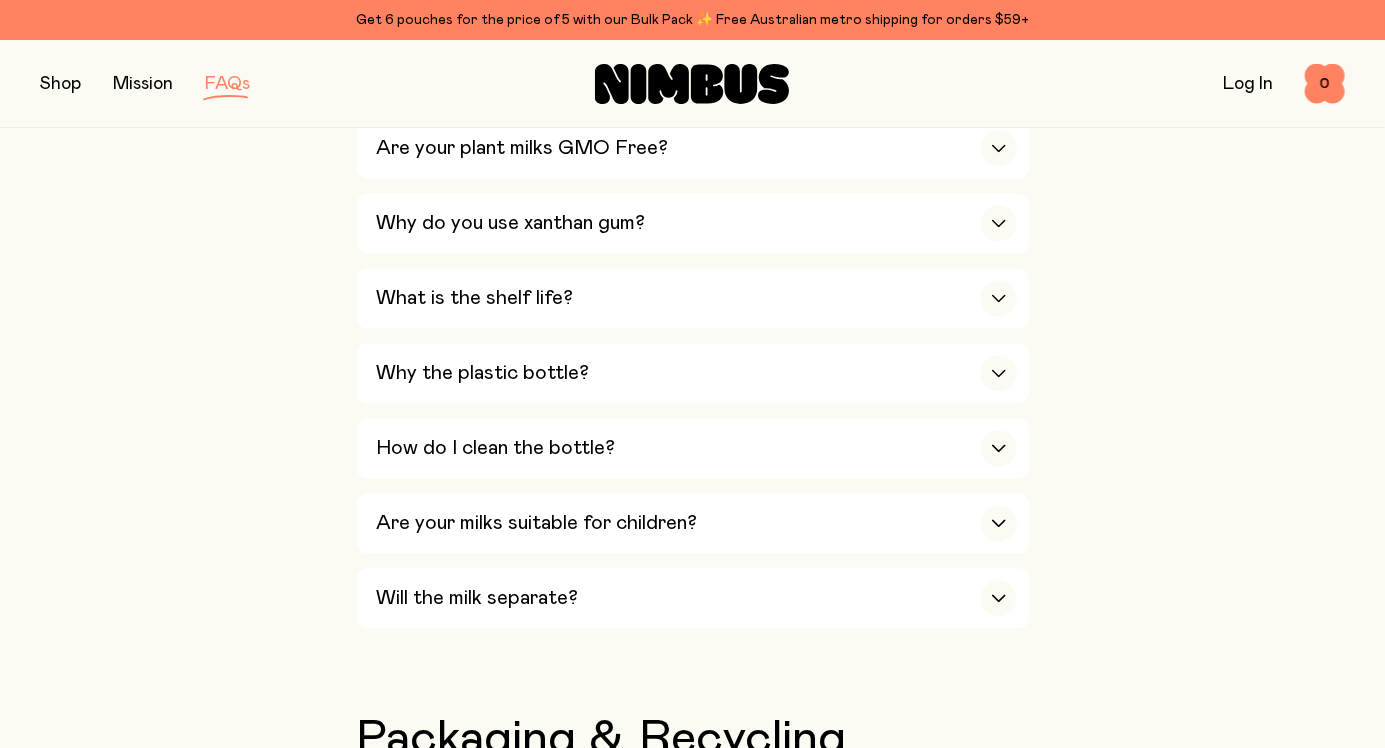 scroll, scrollTop: 1584, scrollLeft: 0, axis: vertical 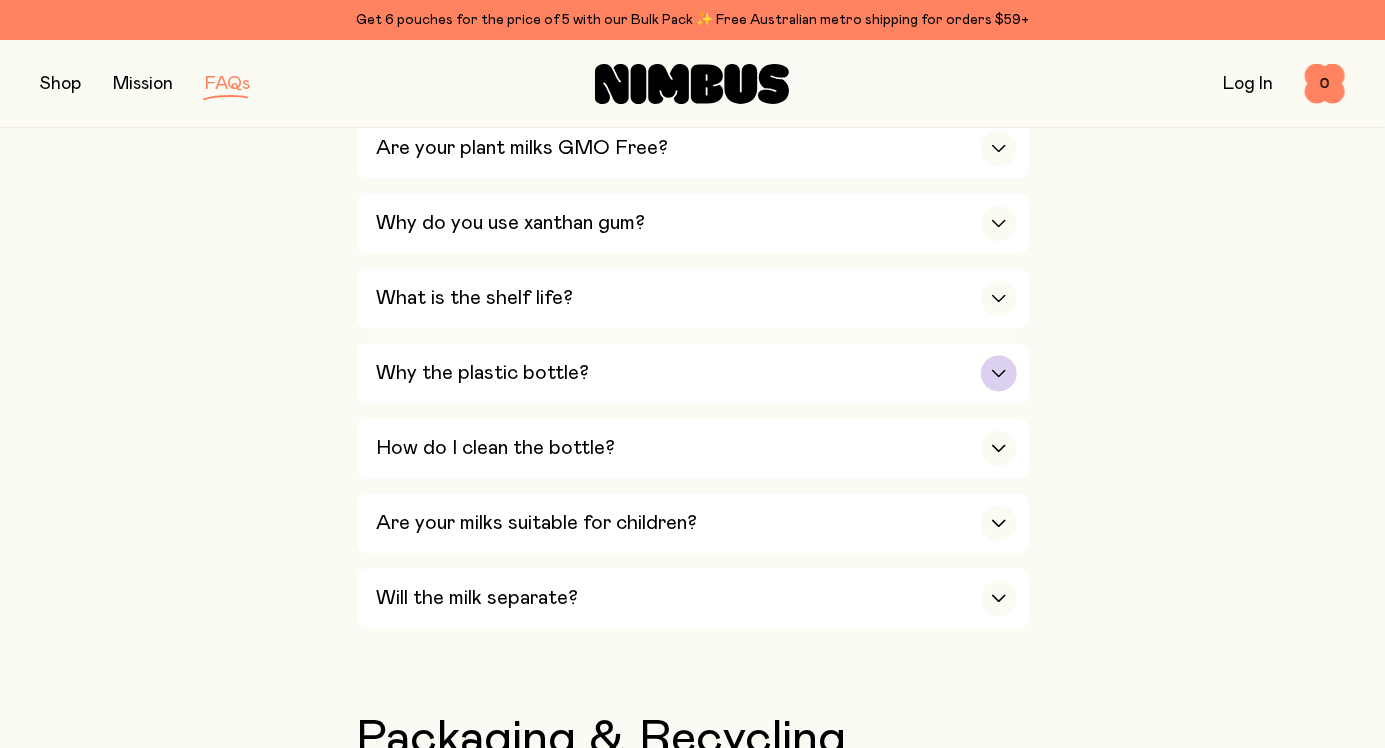 click at bounding box center (999, 374) 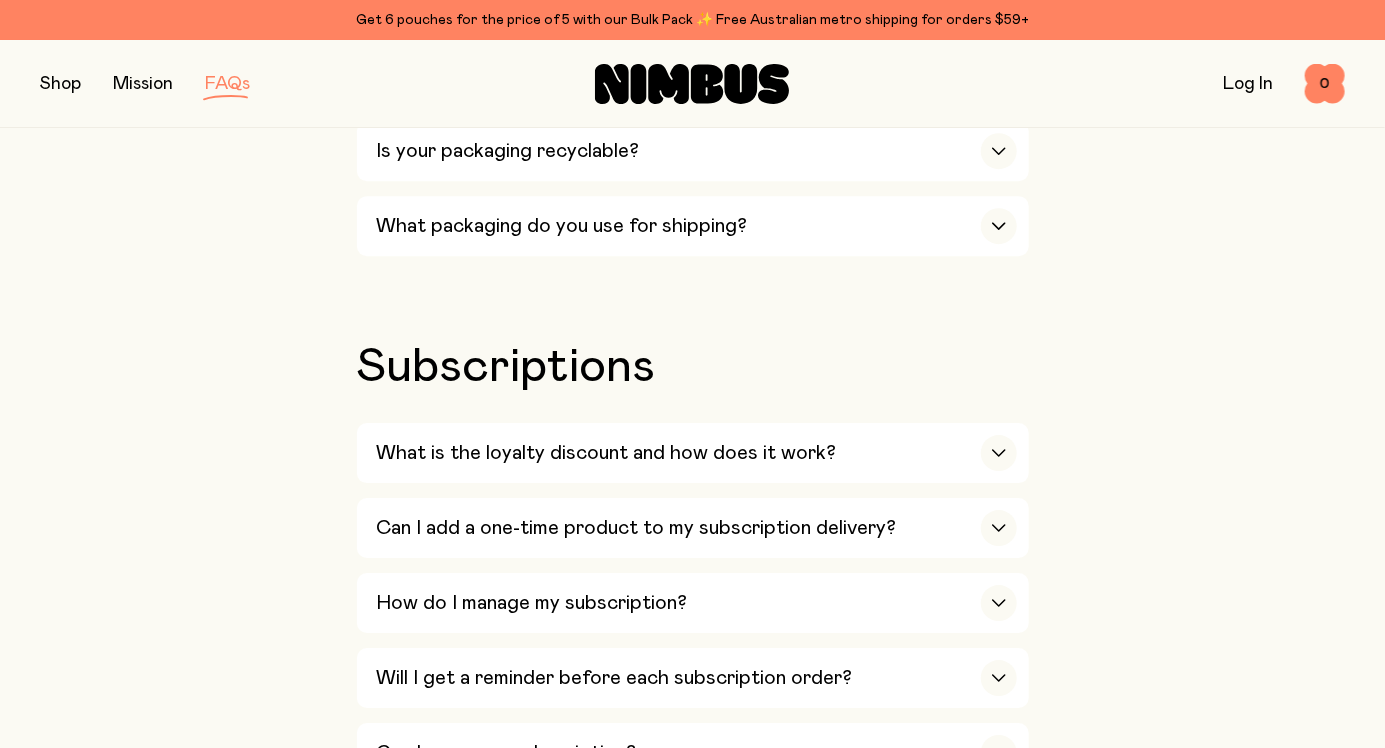 scroll, scrollTop: 2657, scrollLeft: 0, axis: vertical 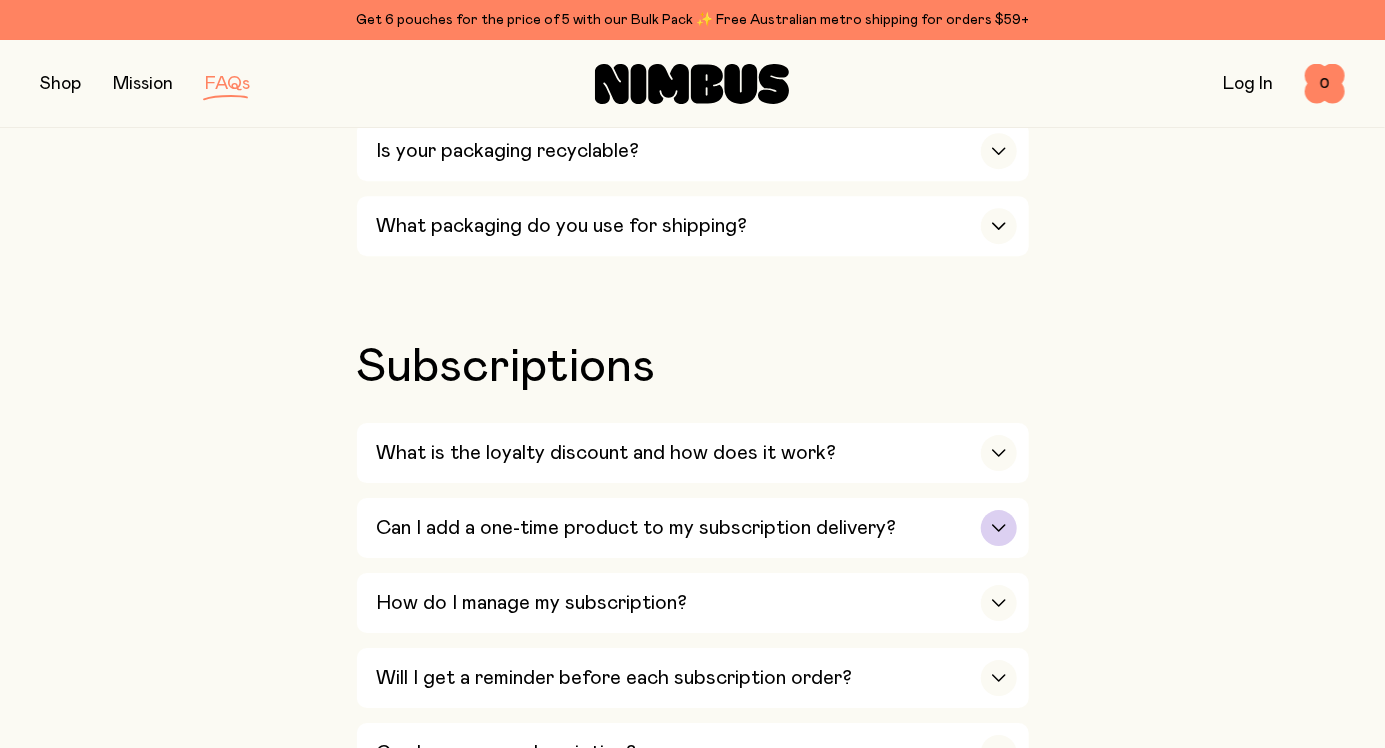 click at bounding box center (999, 528) 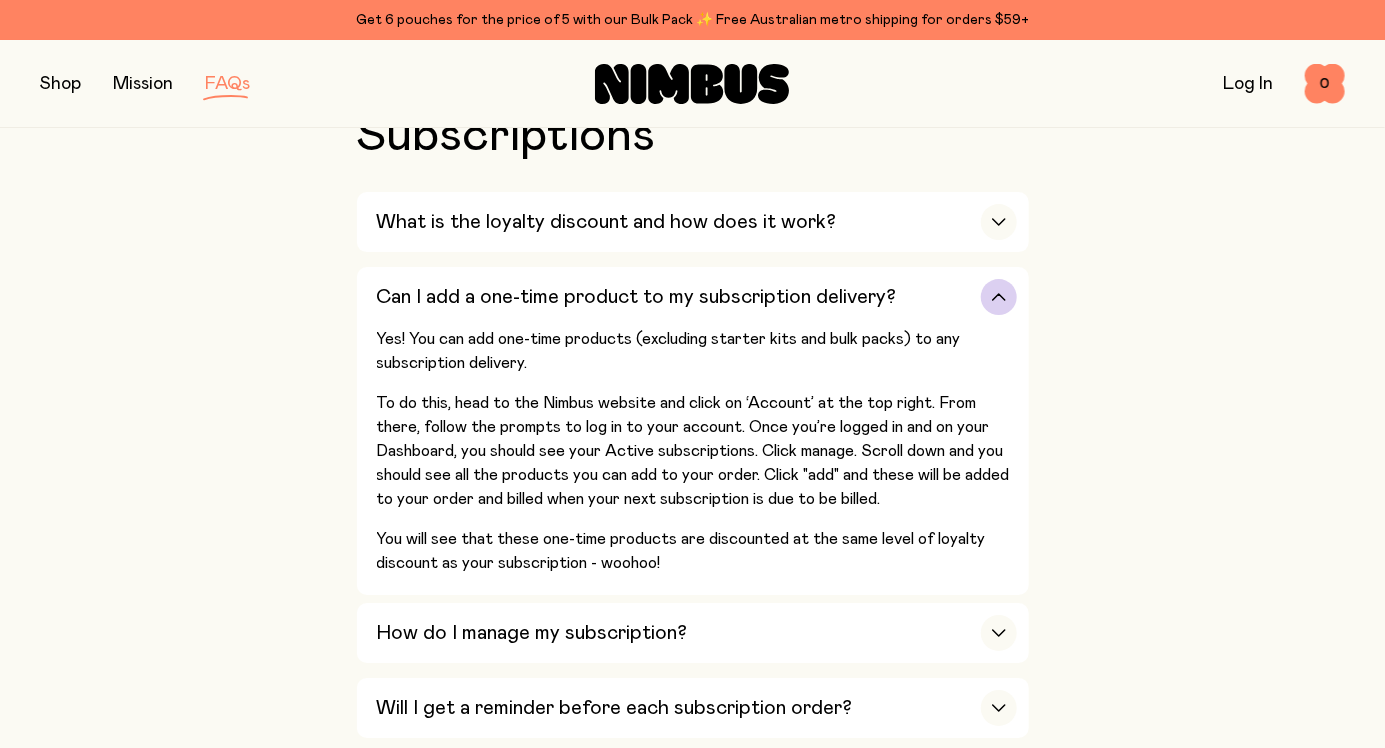 scroll, scrollTop: 2895, scrollLeft: 0, axis: vertical 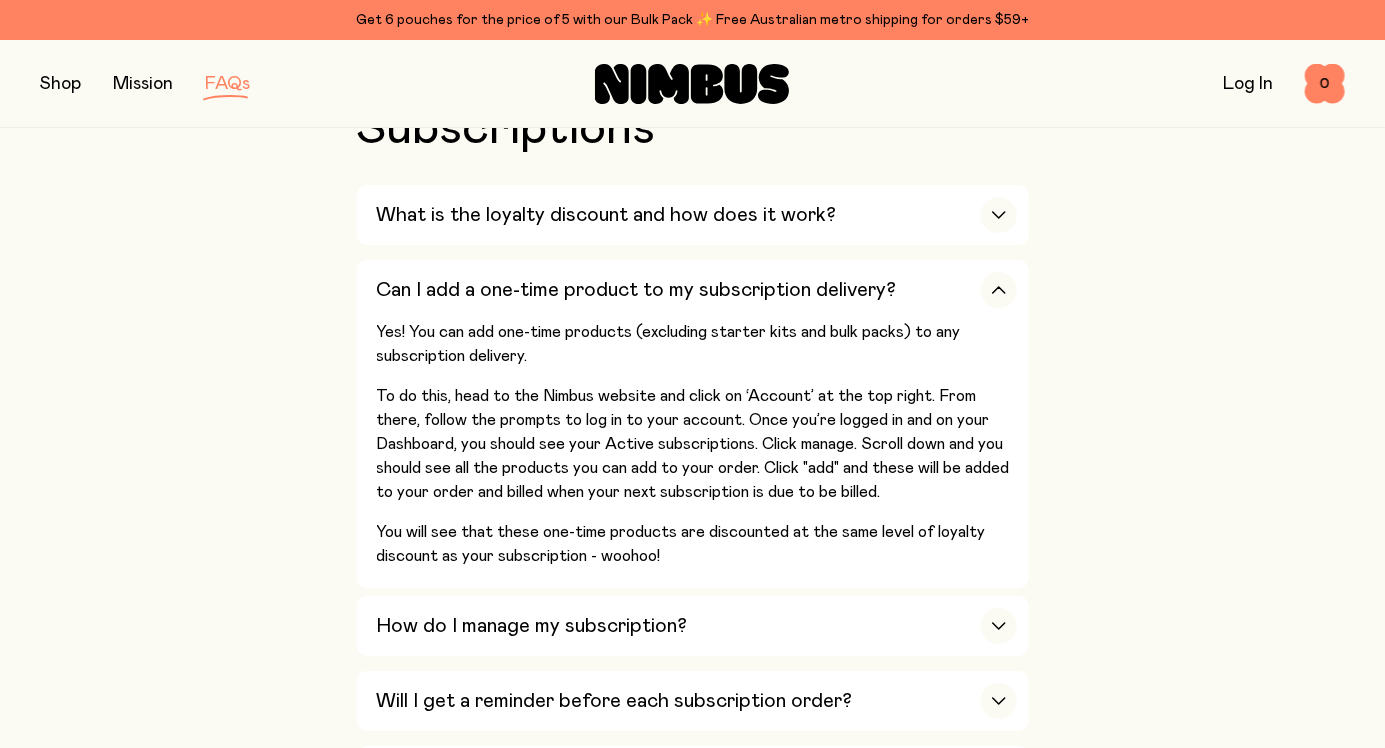 click on "Log In" at bounding box center (1248, 84) 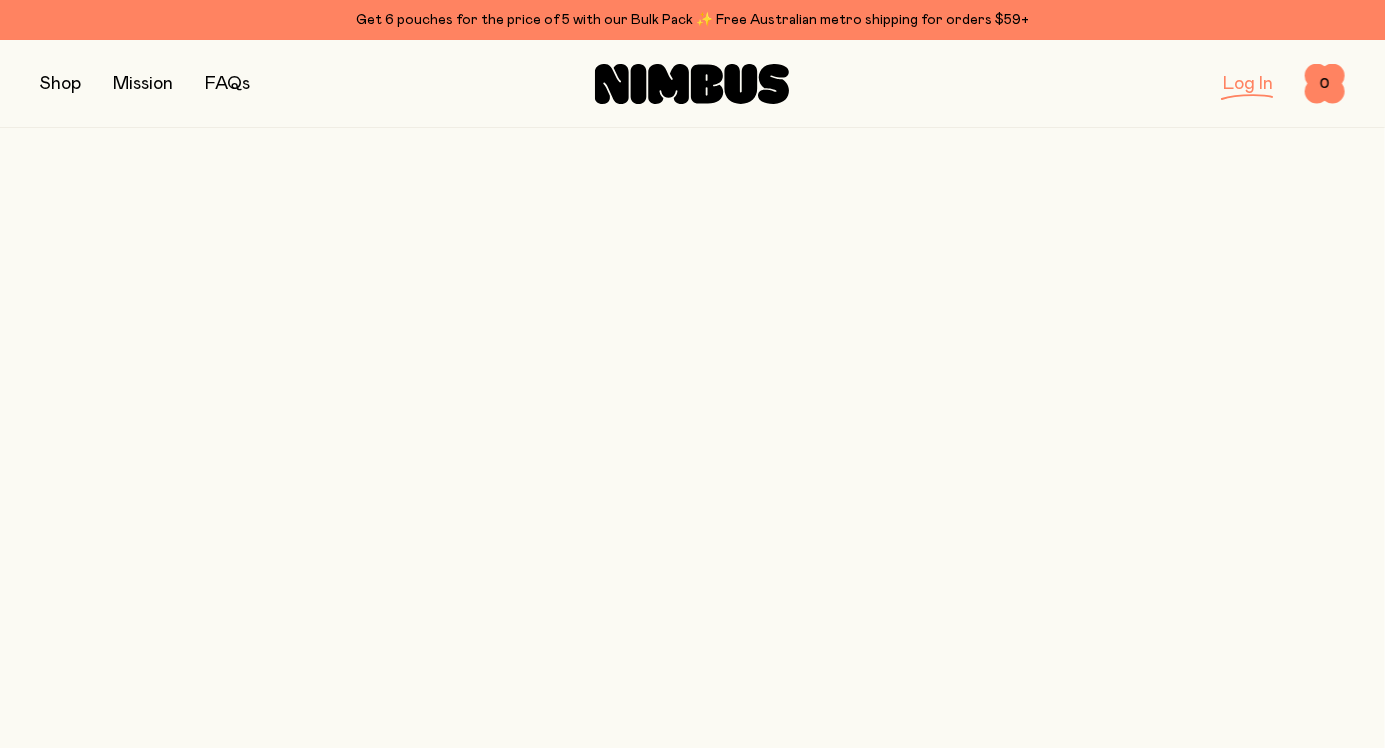 scroll, scrollTop: 0, scrollLeft: 0, axis: both 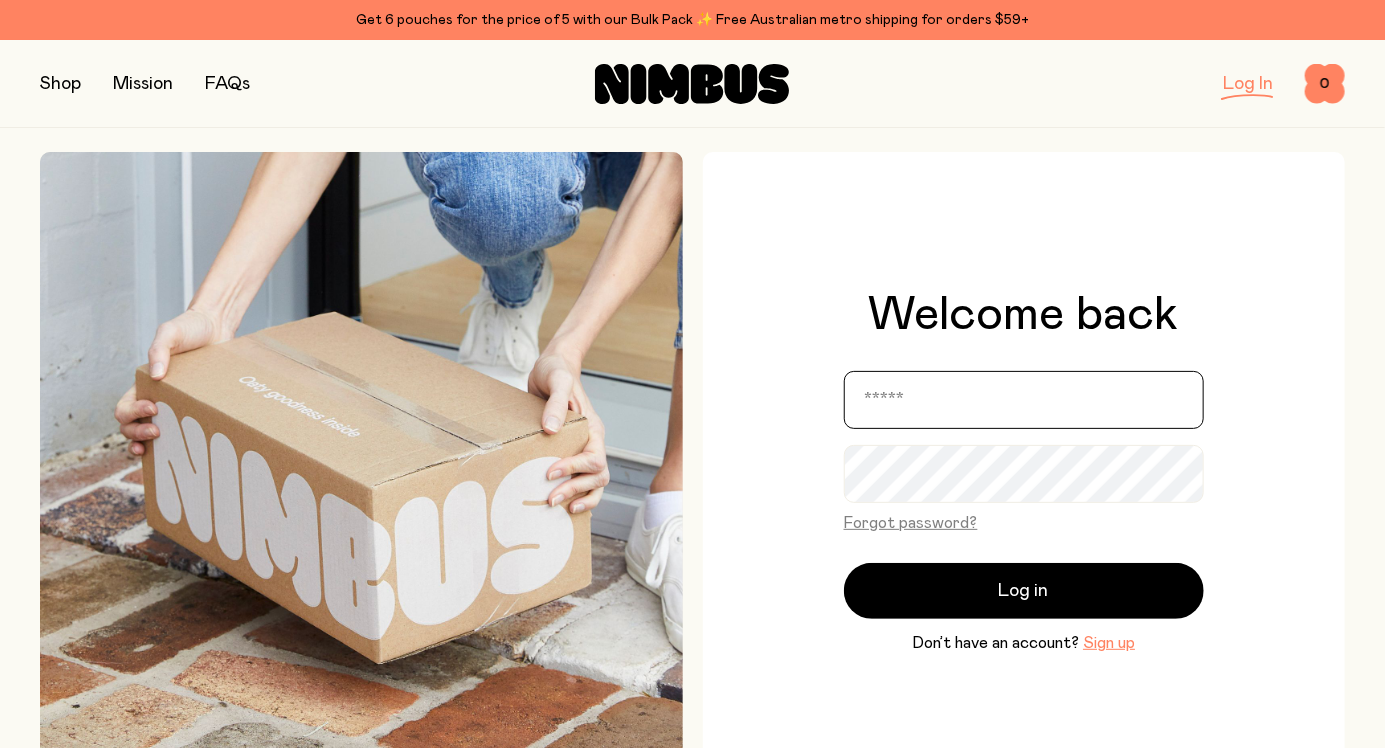 click at bounding box center (1024, 400) 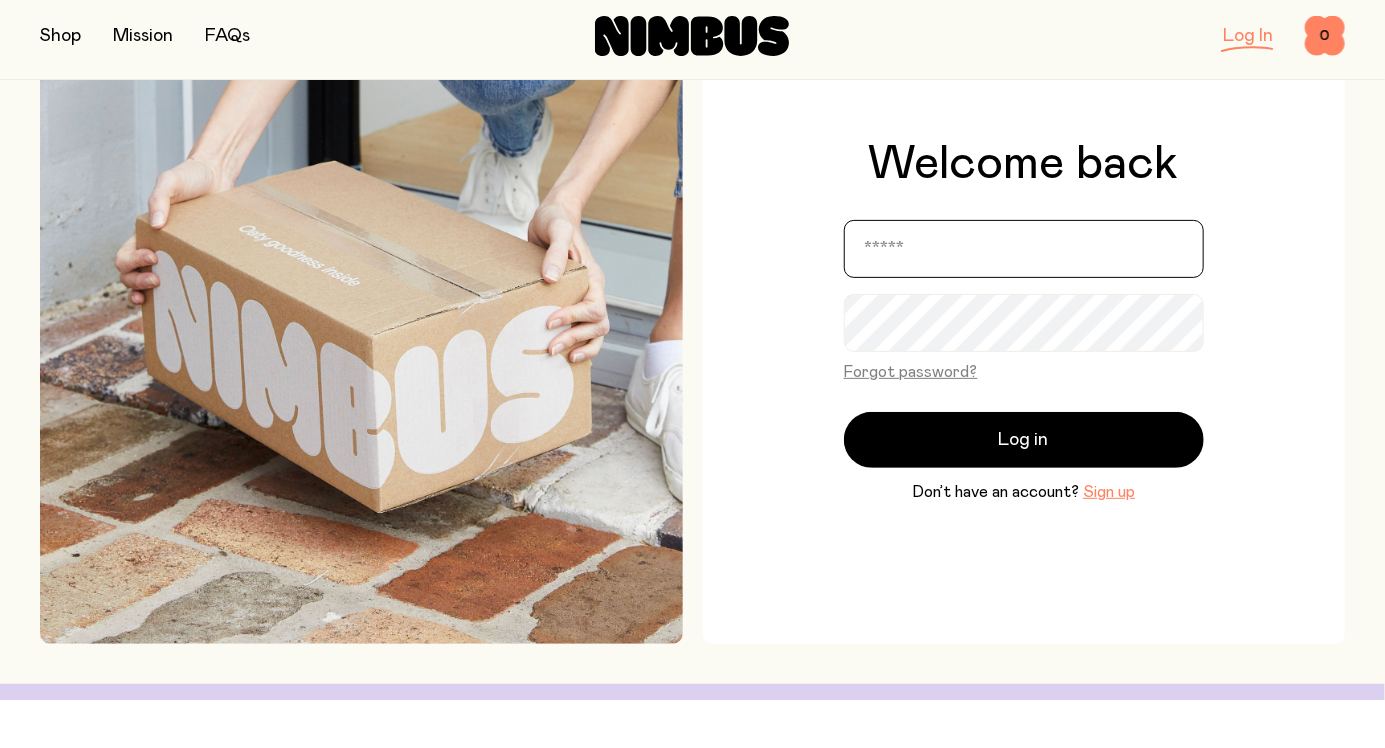 scroll, scrollTop: 107, scrollLeft: 0, axis: vertical 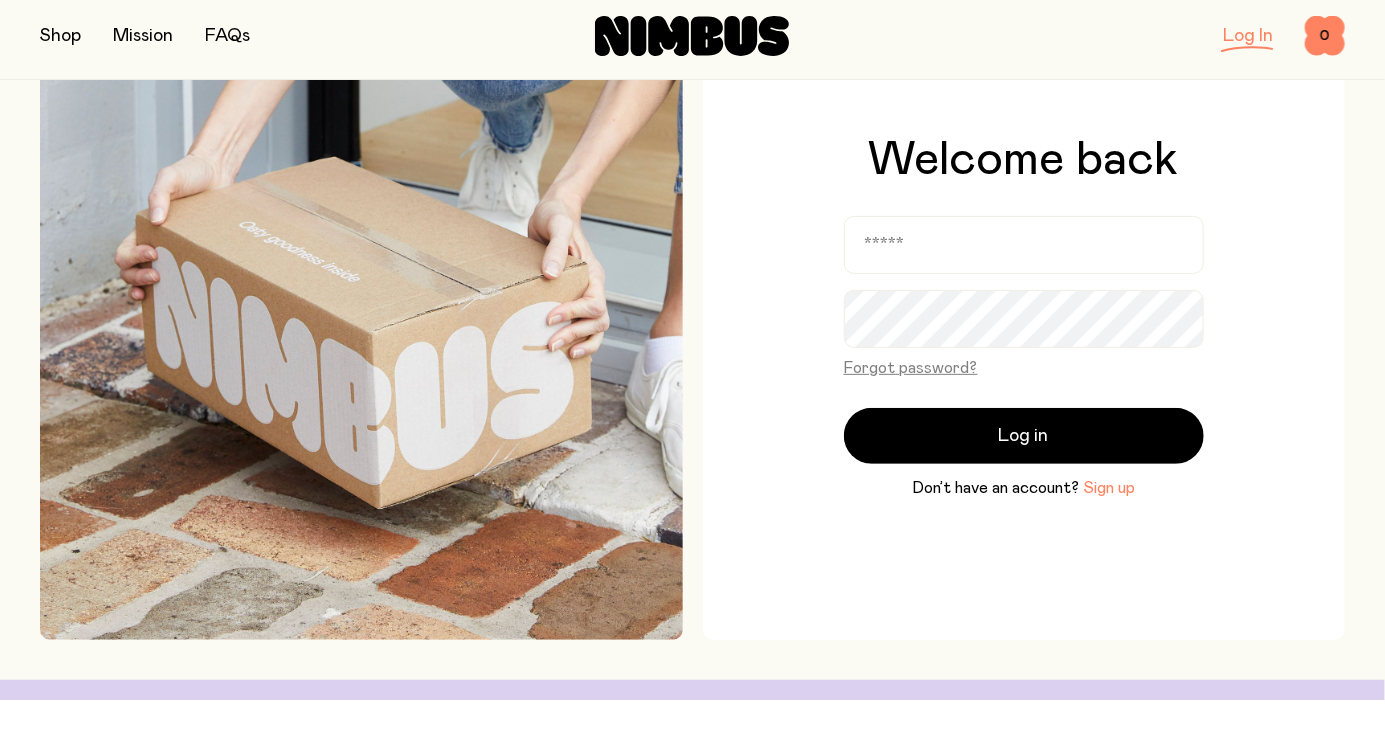 click on "Sign up" at bounding box center [1109, 536] 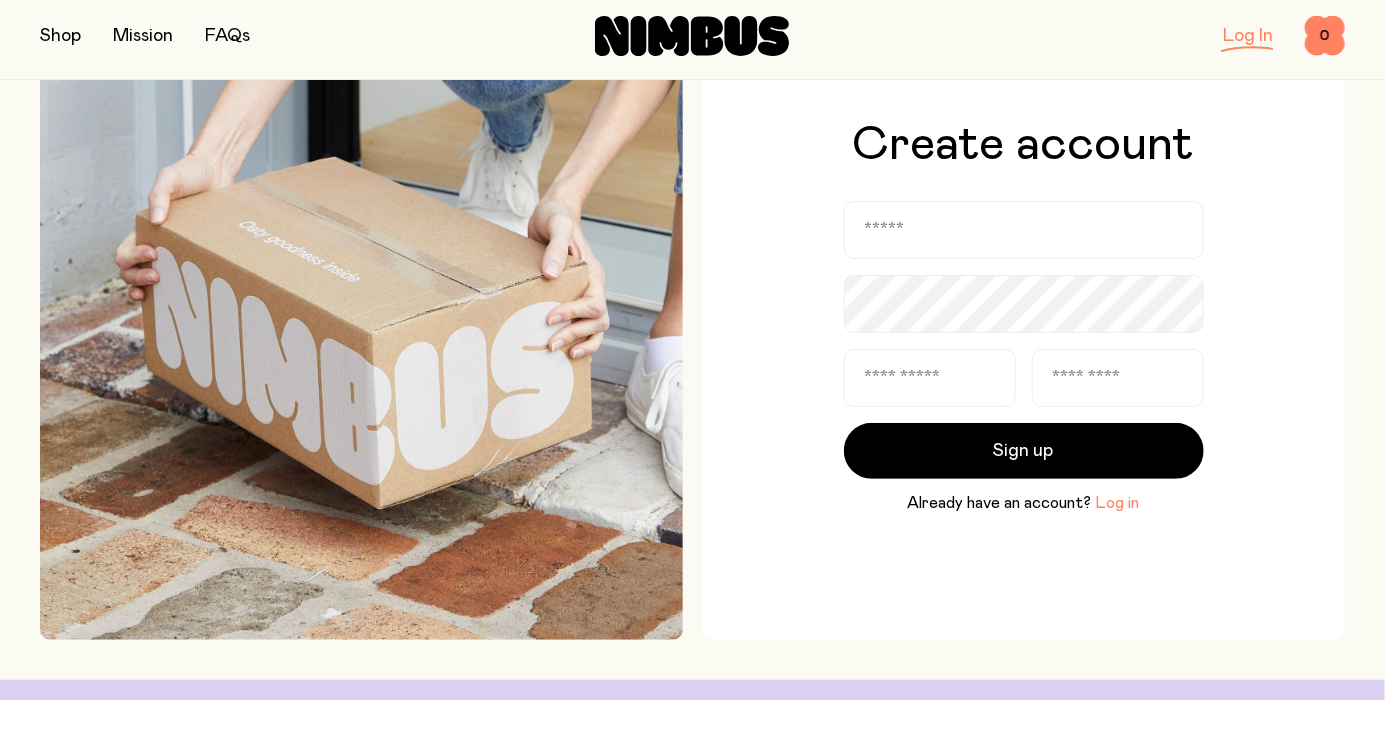 scroll, scrollTop: 107, scrollLeft: 0, axis: vertical 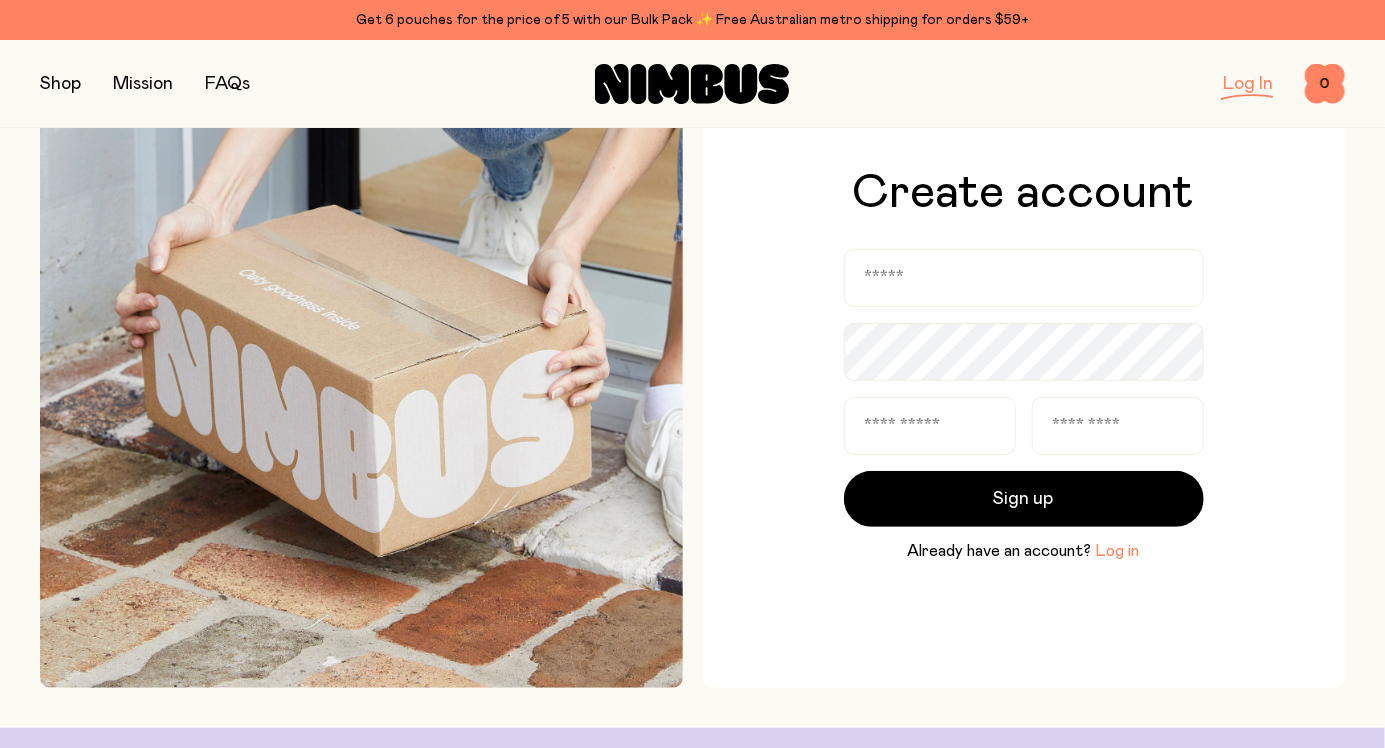 click on "Log in" at bounding box center [1118, 551] 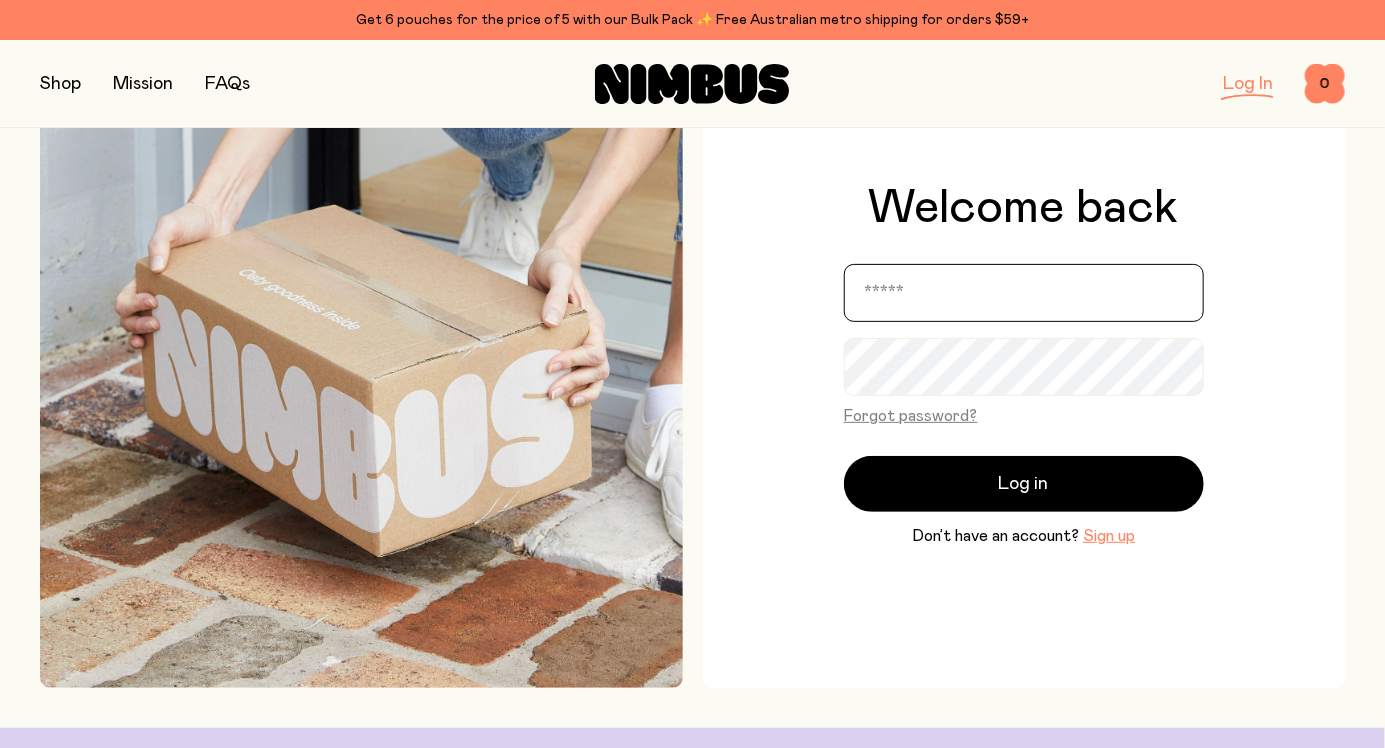 click at bounding box center (1024, 293) 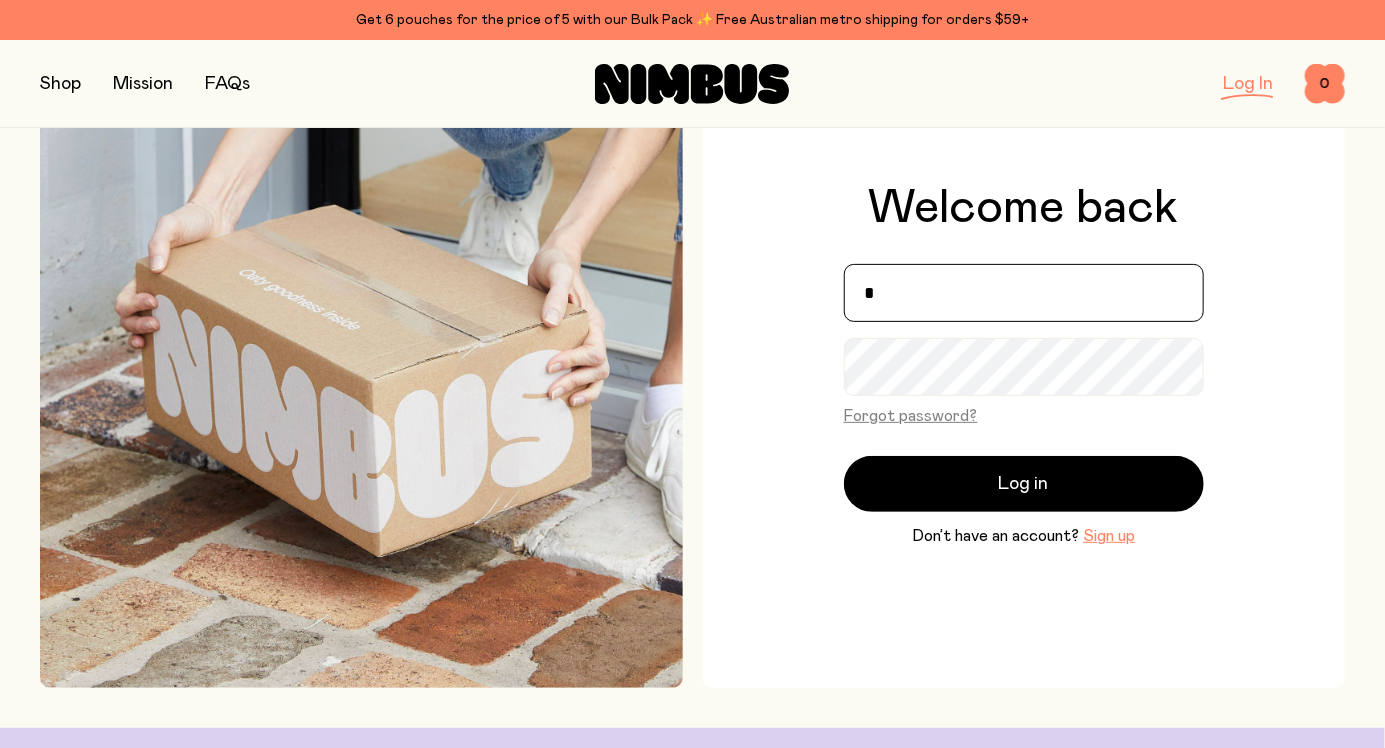 type on "**********" 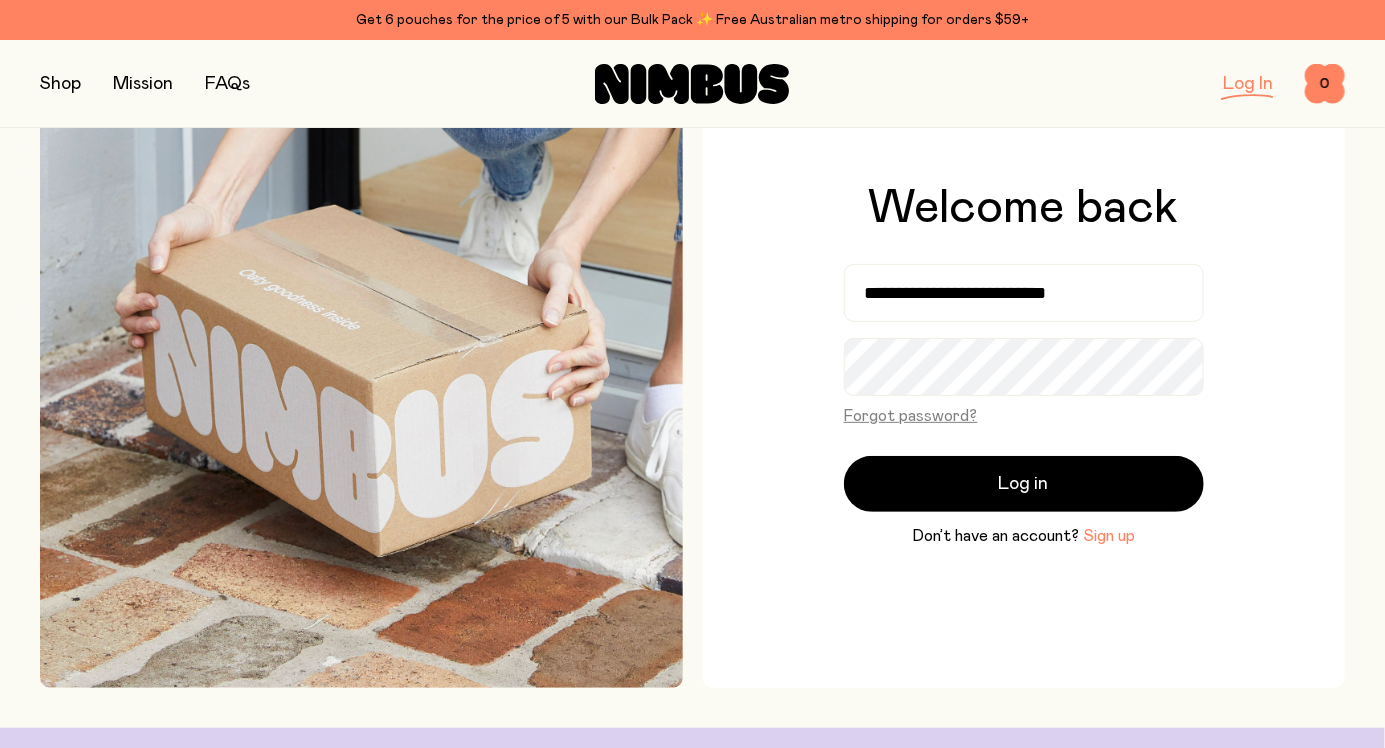 click on "Sign up" at bounding box center [1109, 536] 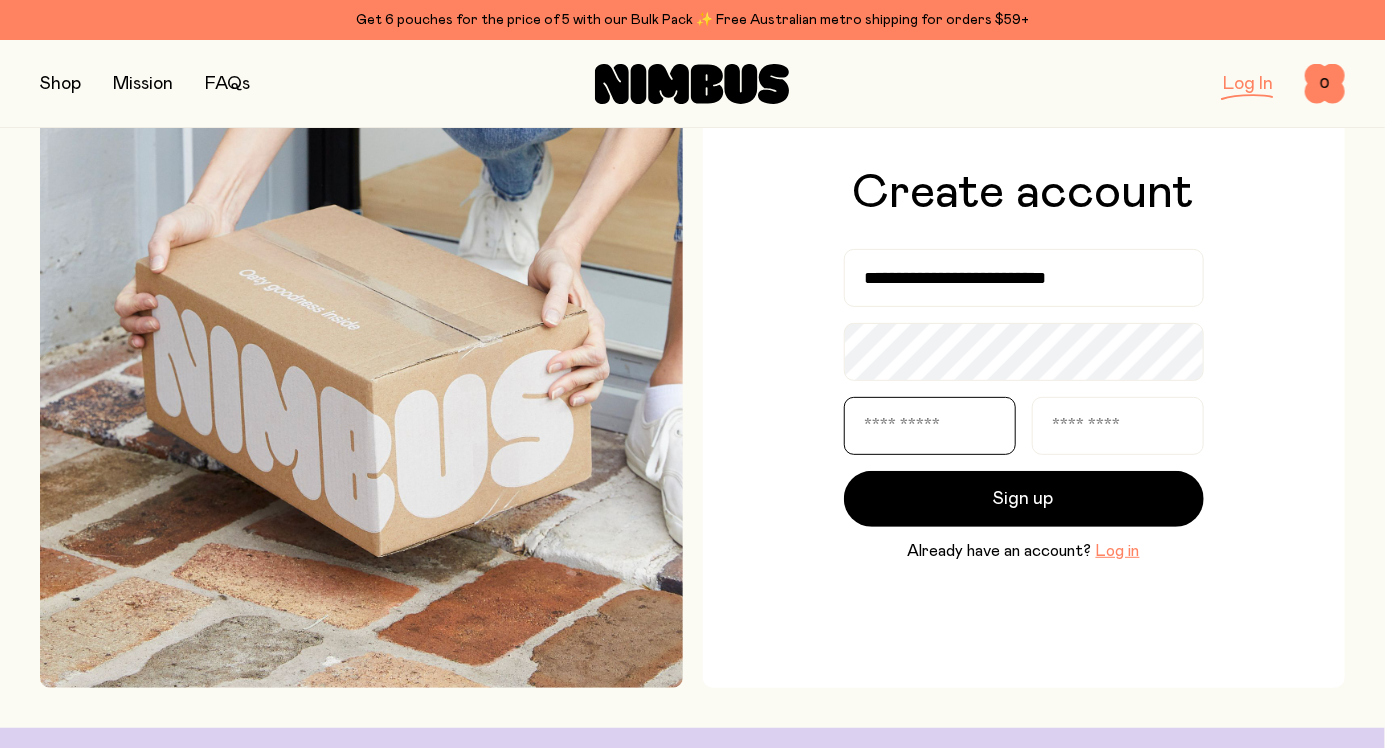 click at bounding box center (930, 426) 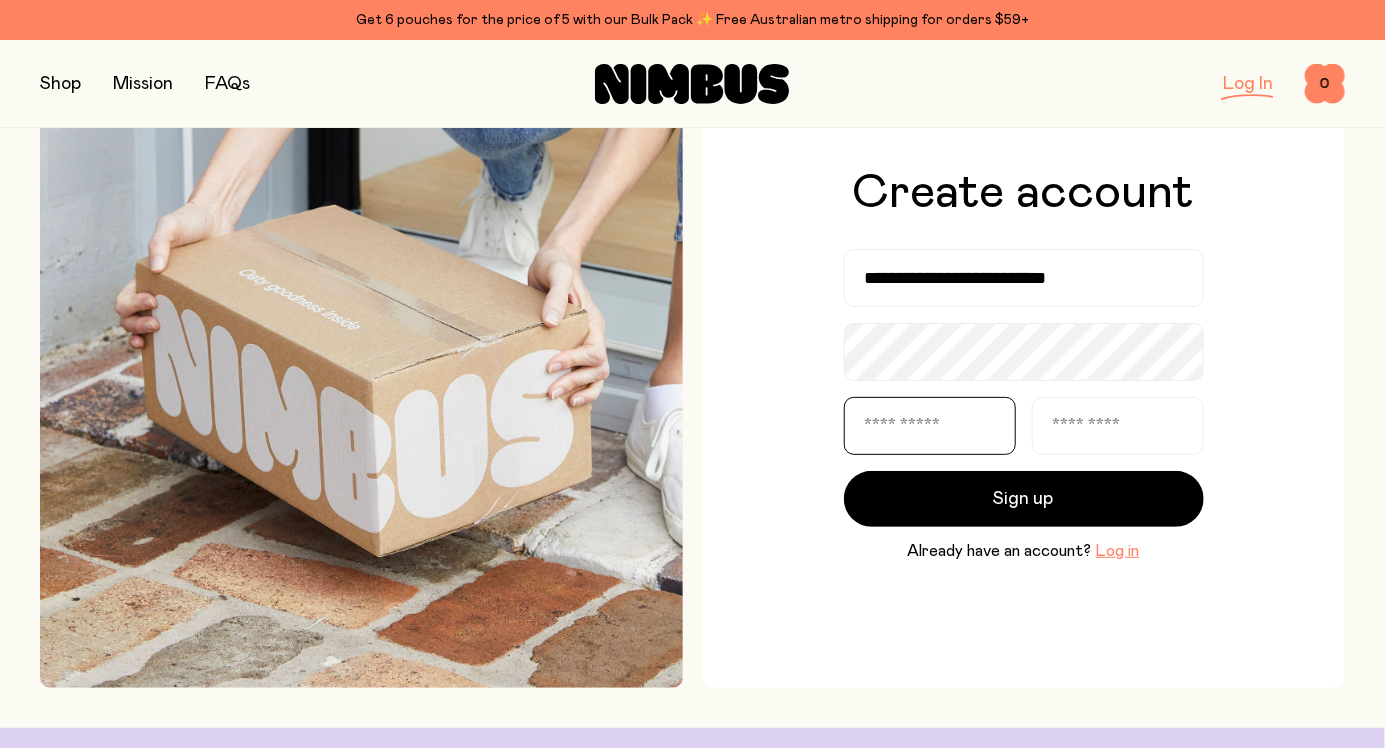 type on "*******" 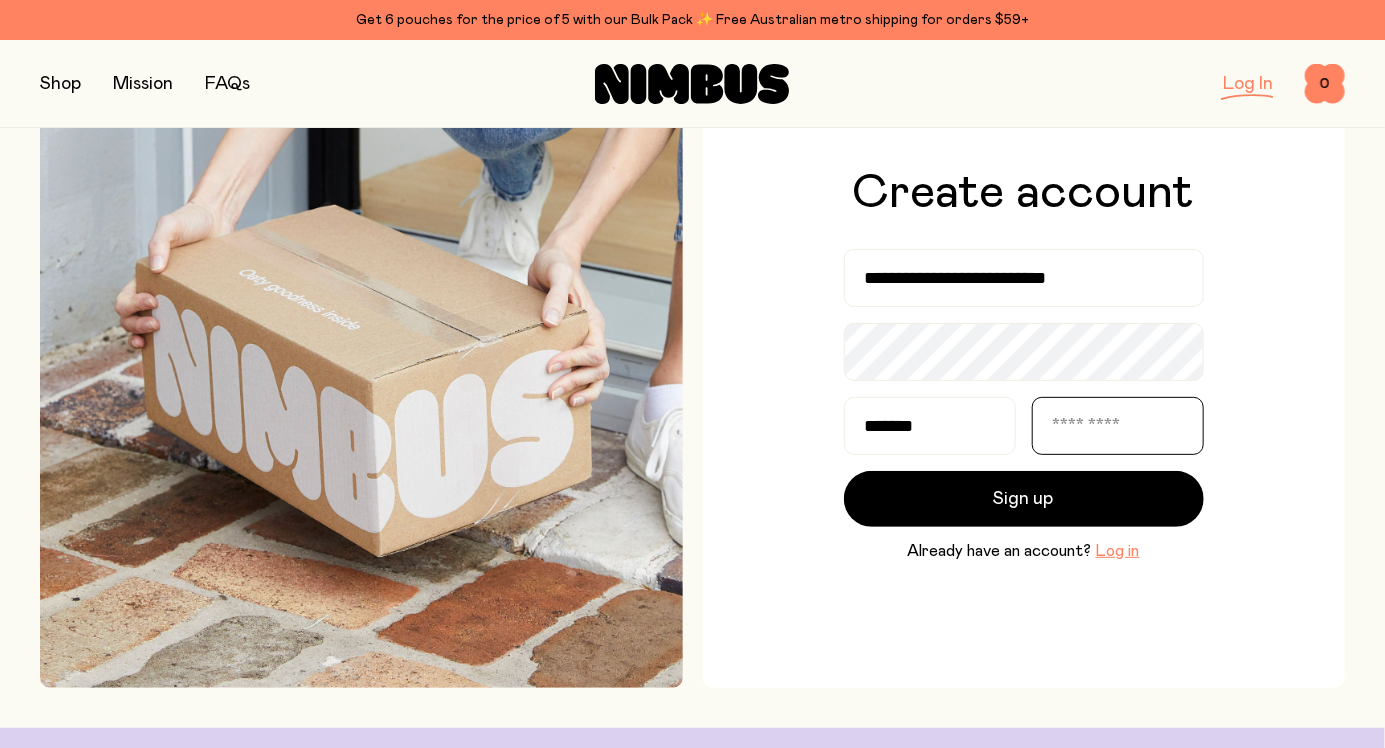 type on "********" 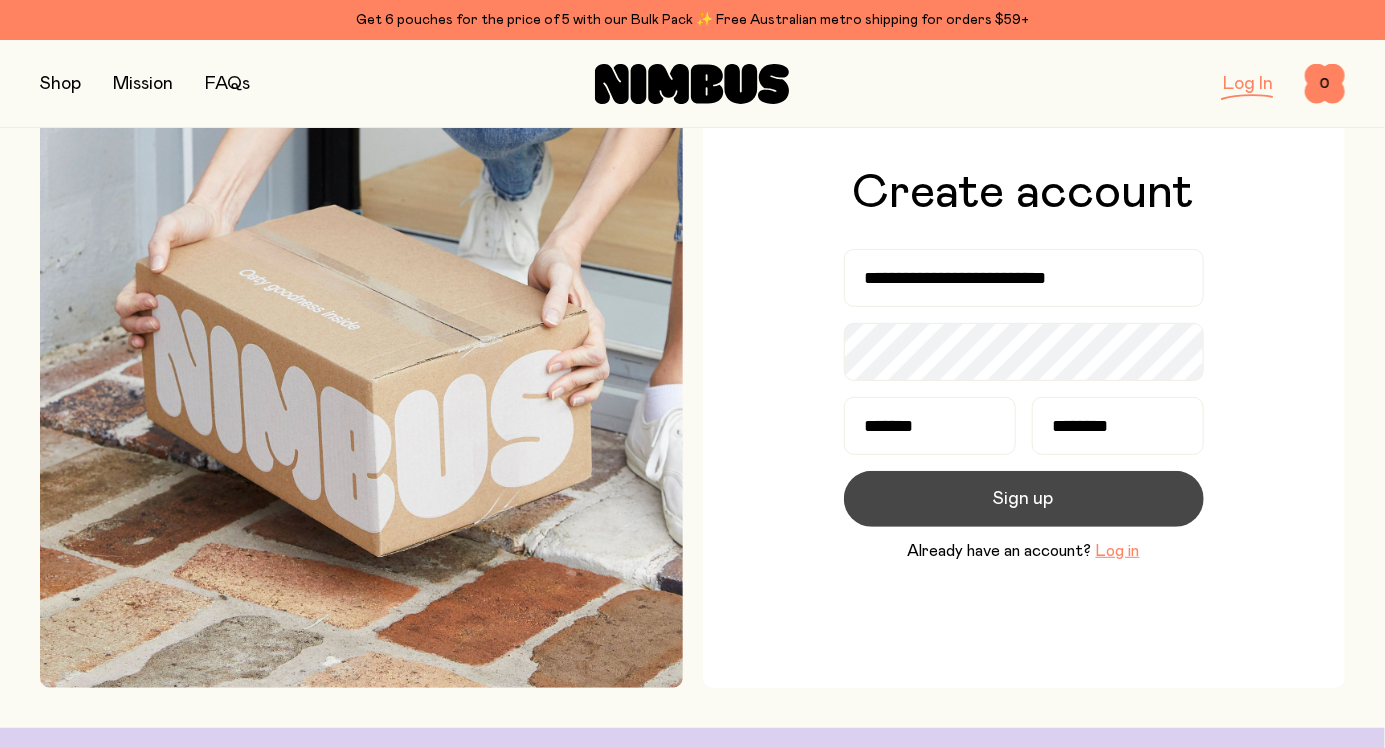 click on "Sign up" at bounding box center (1024, 499) 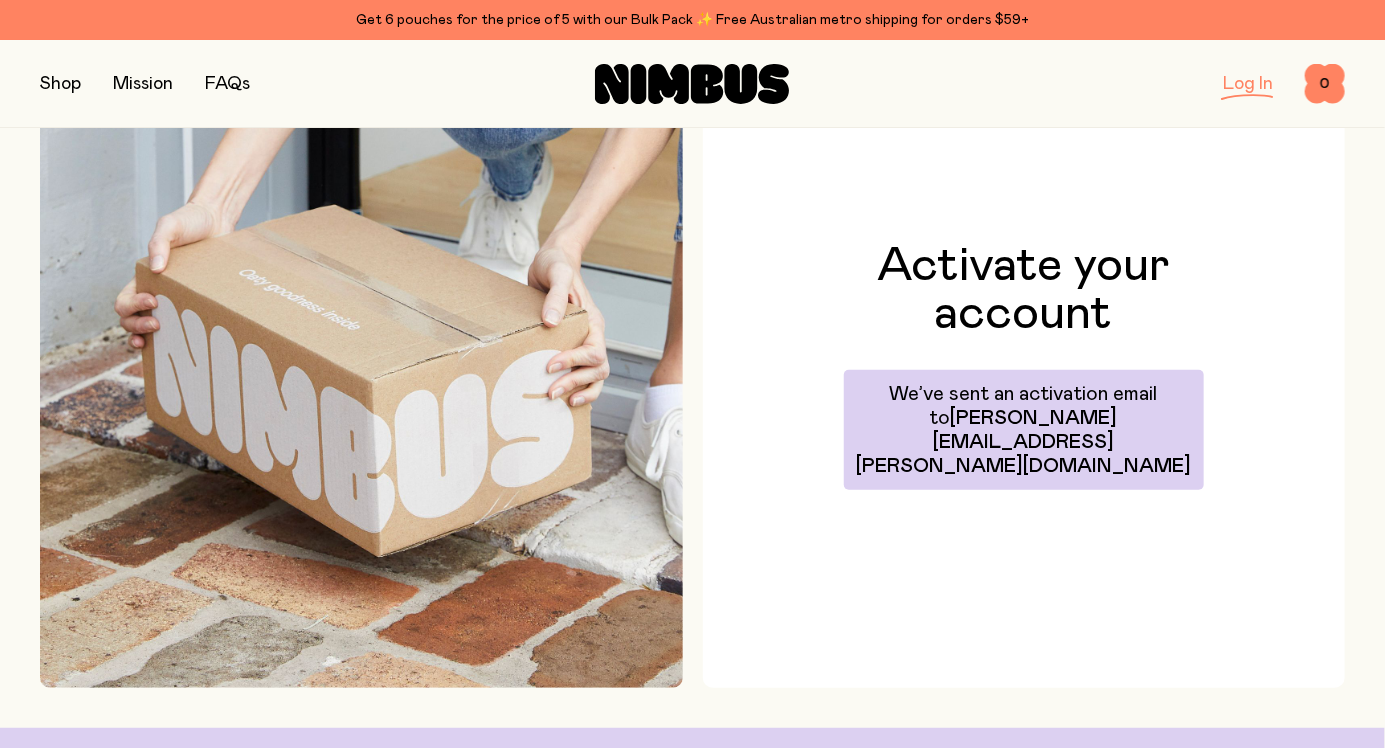 scroll, scrollTop: 105, scrollLeft: 0, axis: vertical 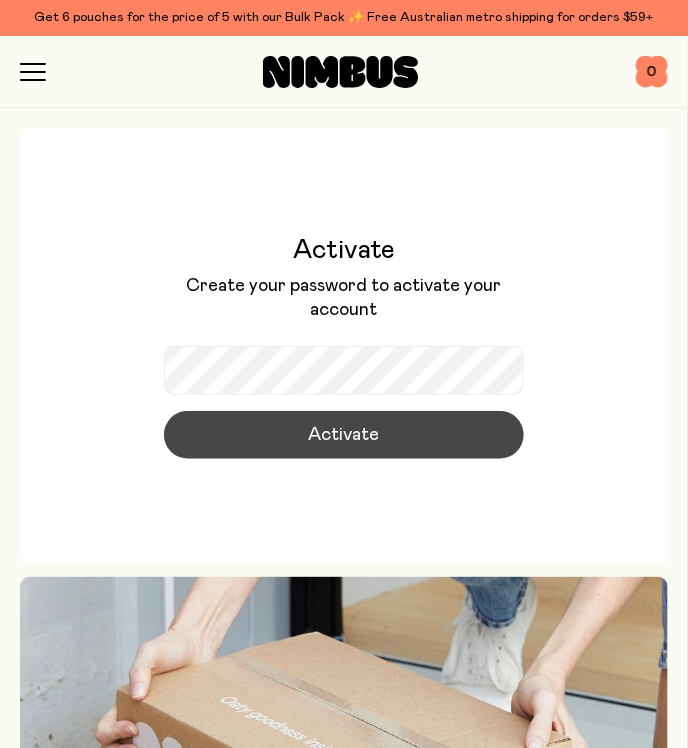 click on "Activate" at bounding box center [344, 435] 